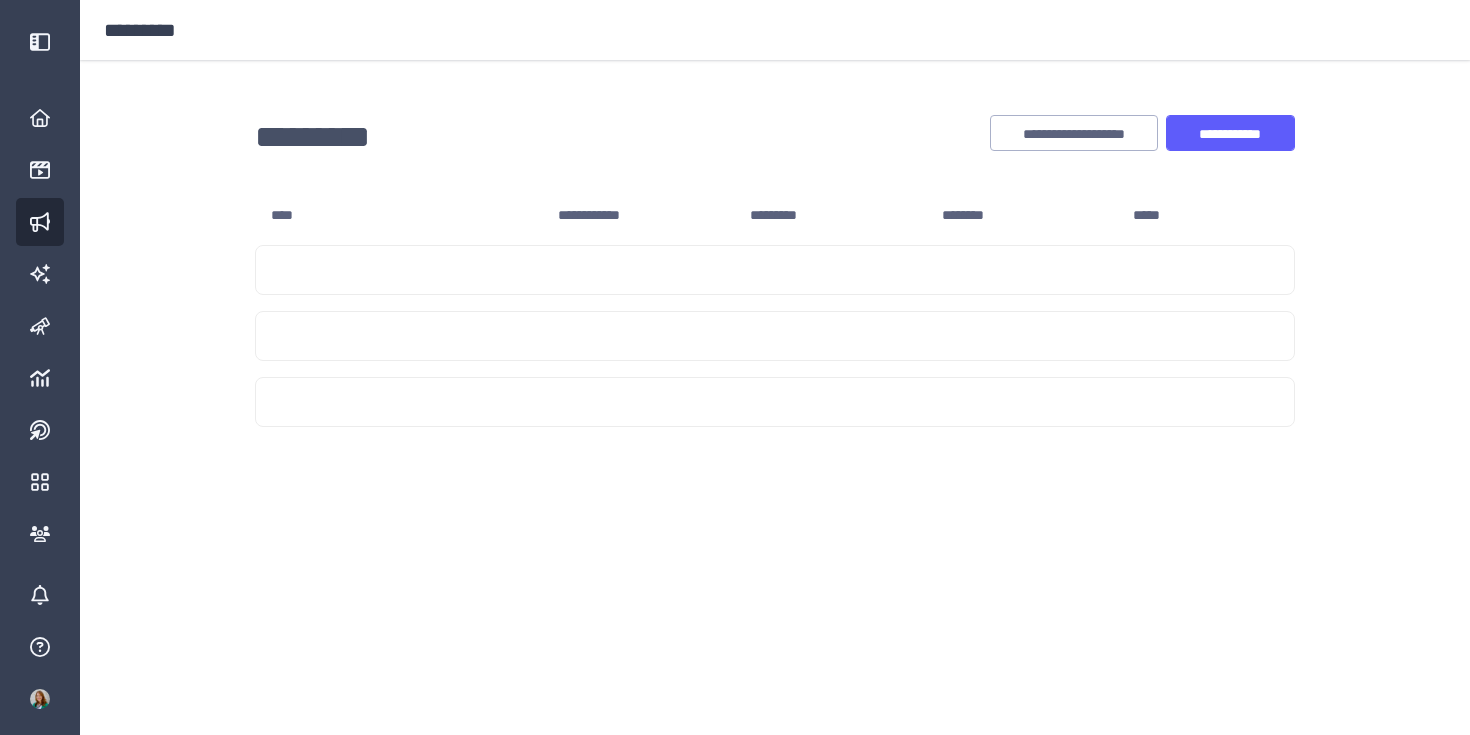 scroll, scrollTop: 0, scrollLeft: 0, axis: both 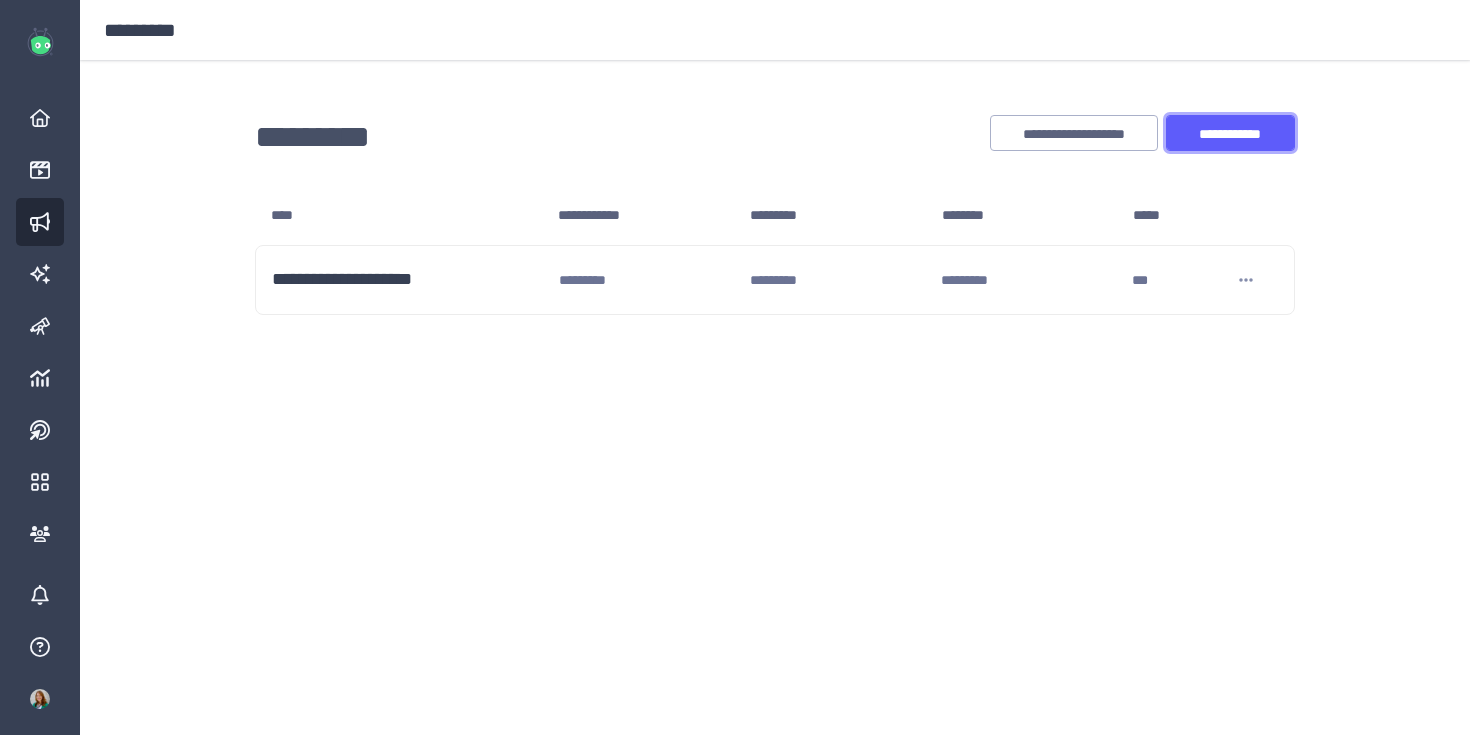 click on "**********" at bounding box center [1230, 134] 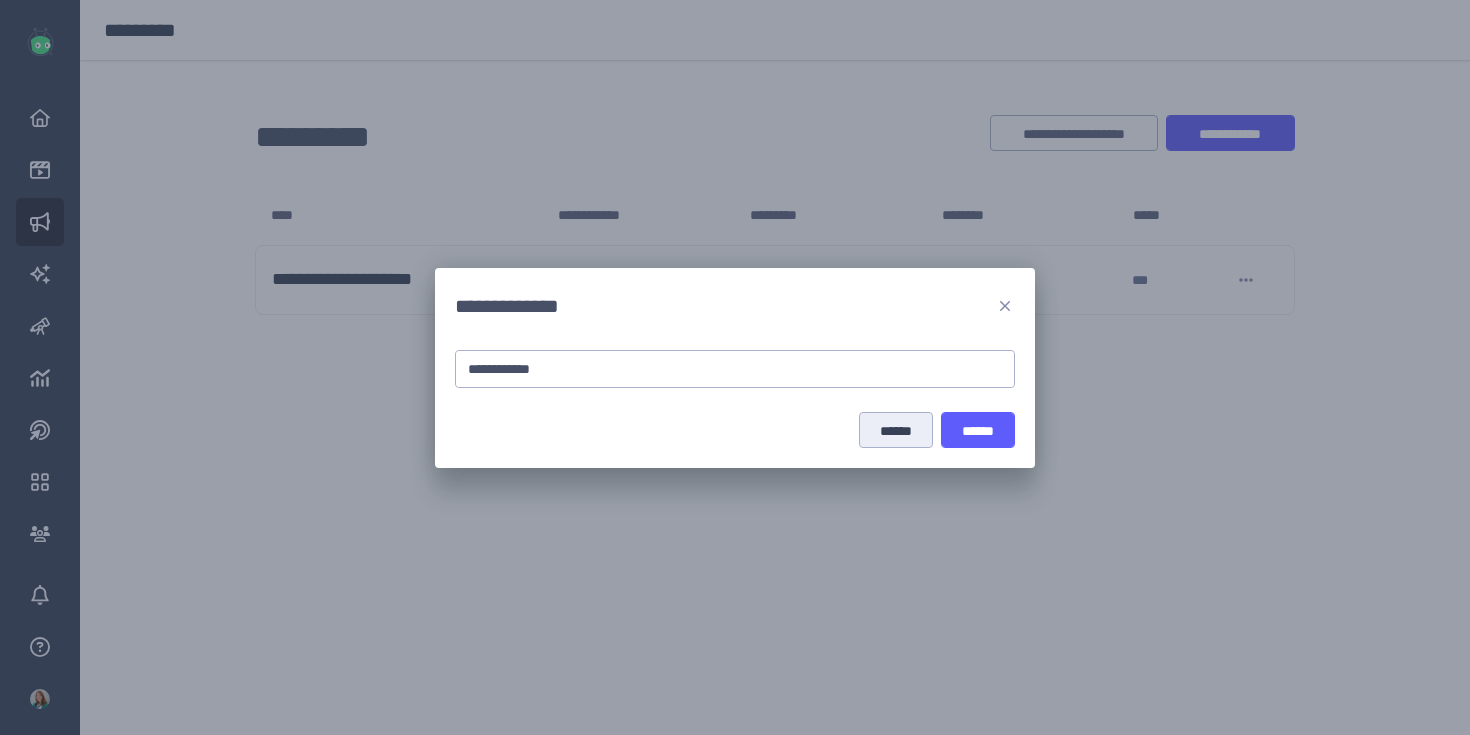 type on "**********" 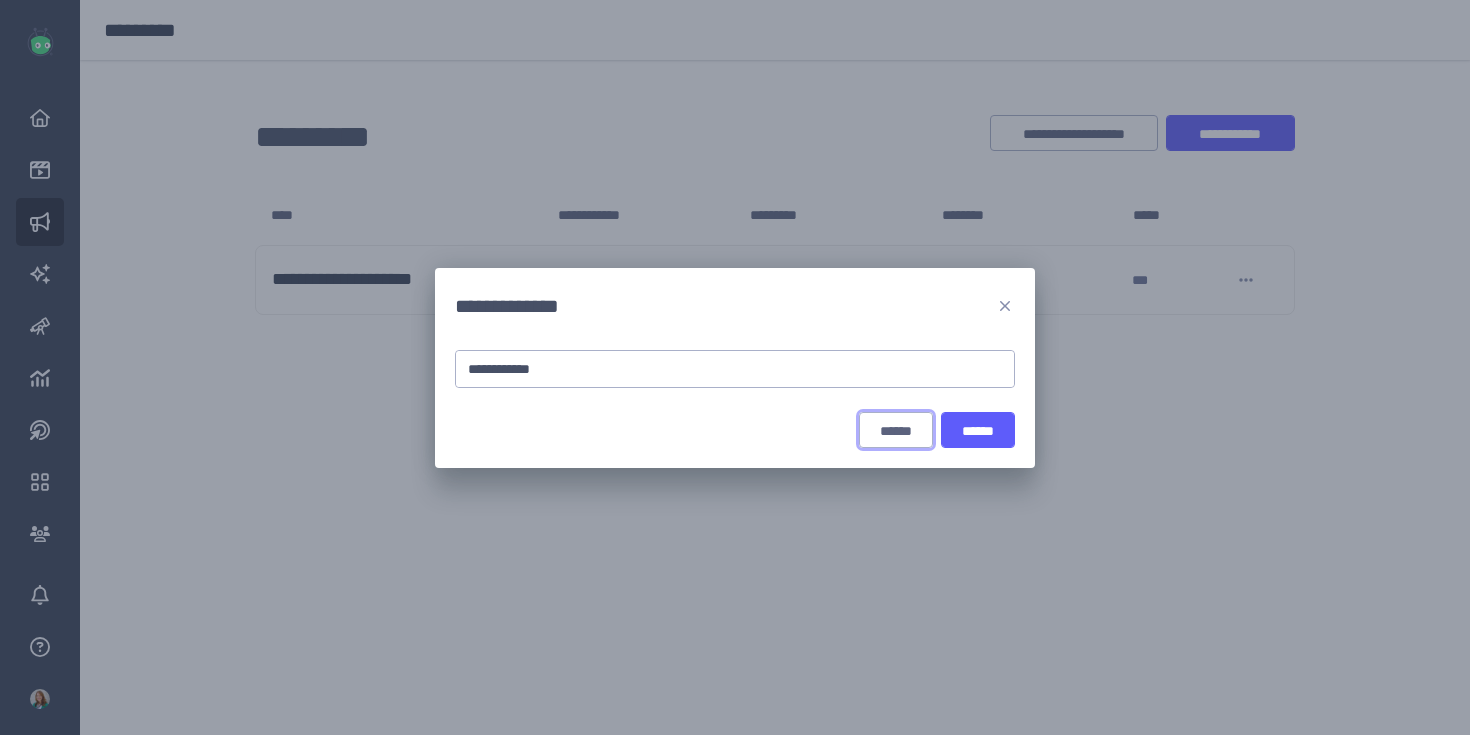 click on "******" at bounding box center (896, 431) 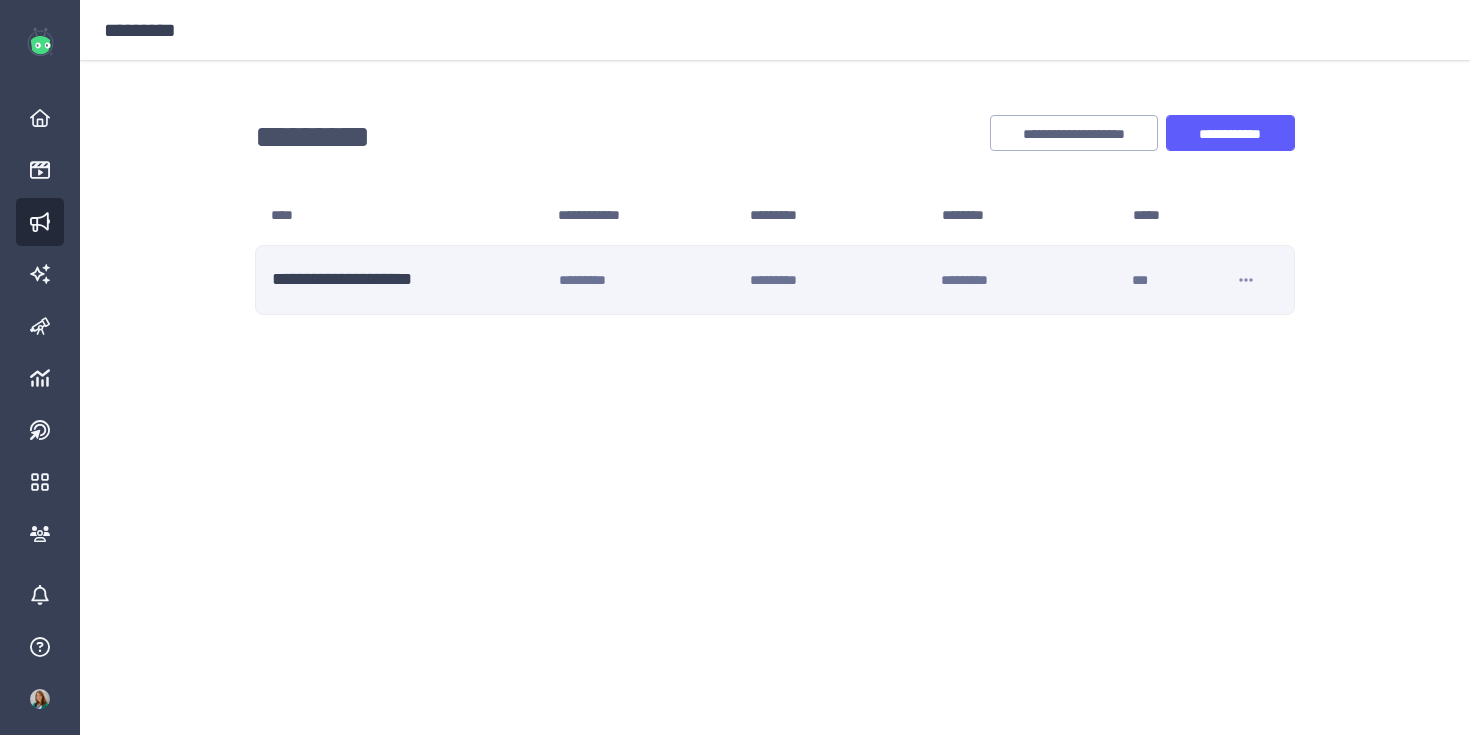 click on "**********" at bounding box center (407, 280) 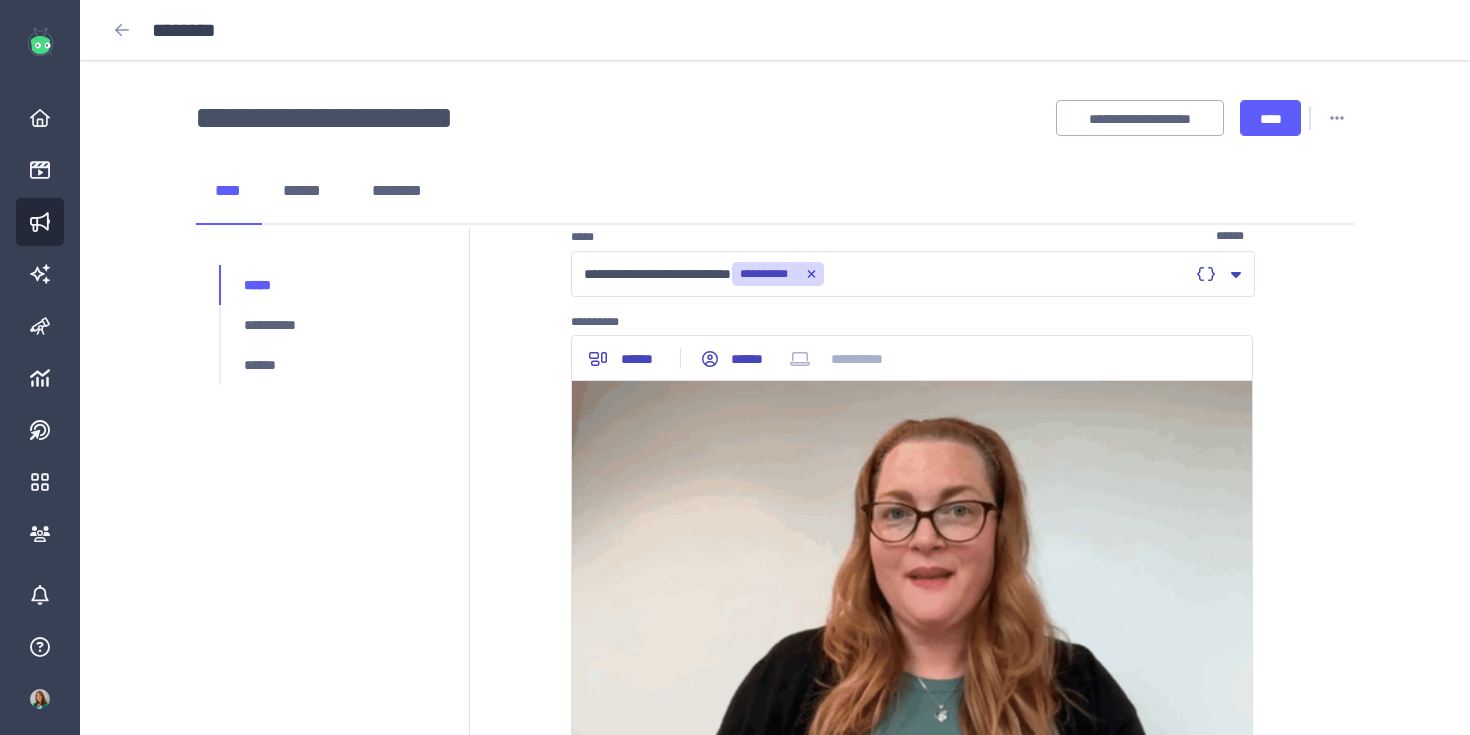 scroll, scrollTop: 36, scrollLeft: 0, axis: vertical 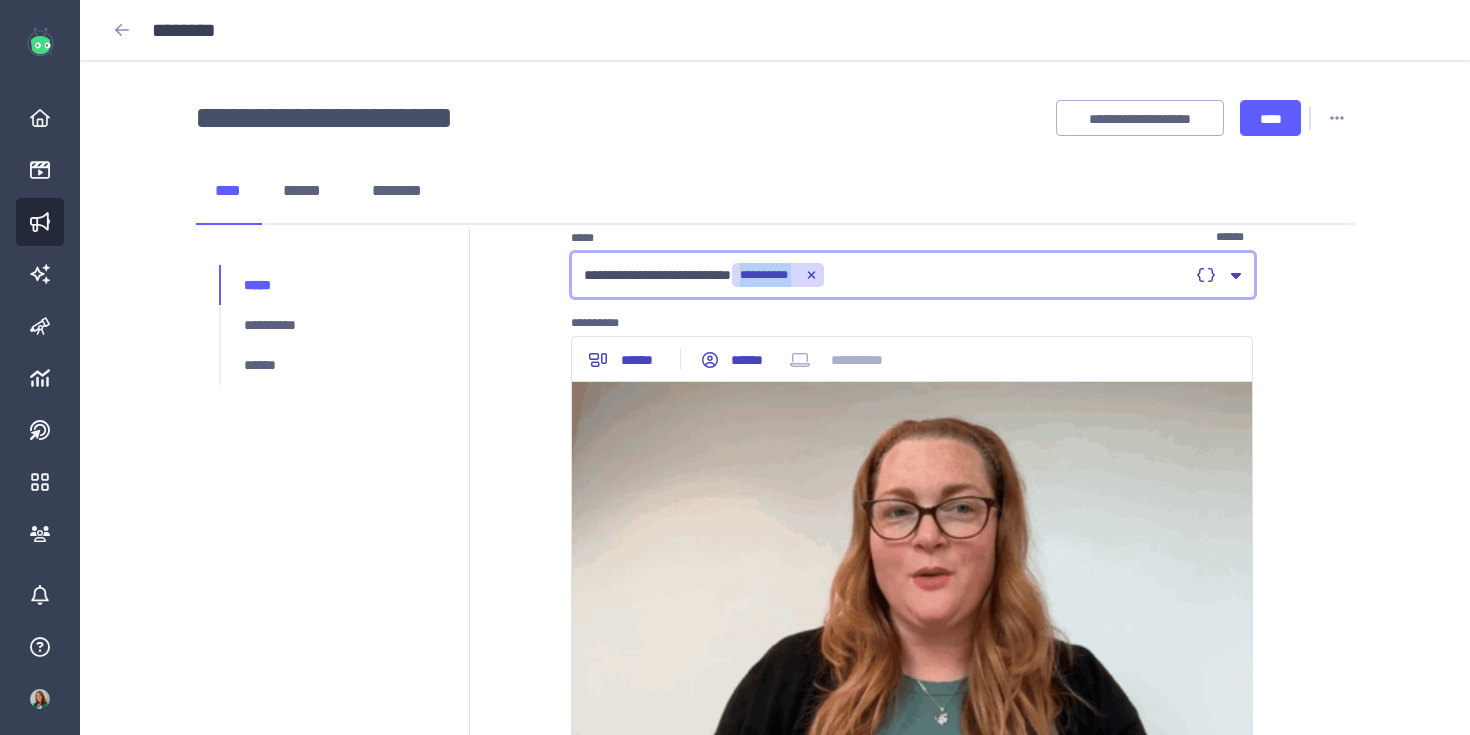 drag, startPoint x: 583, startPoint y: 276, endPoint x: 682, endPoint y: 278, distance: 99.0202 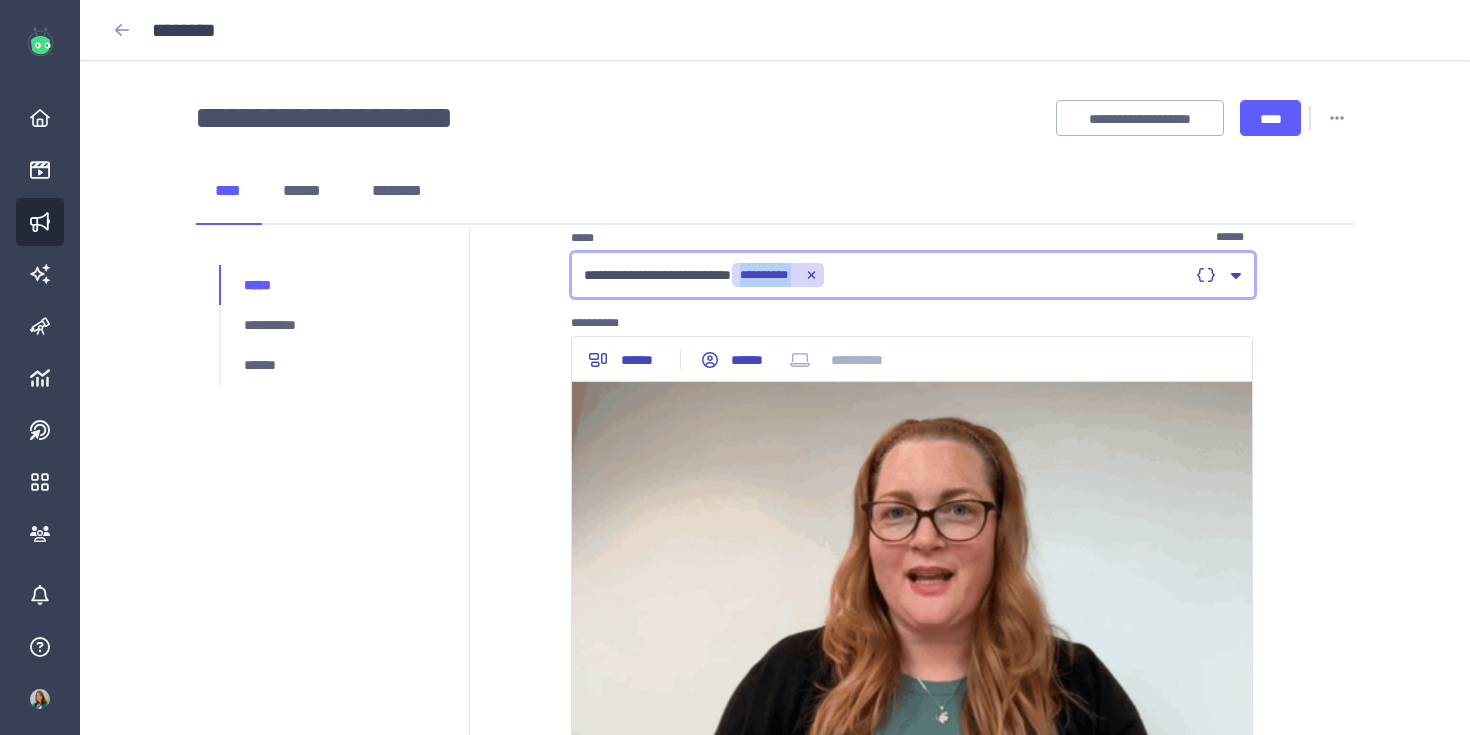 click on "**********" at bounding box center (913, 275) 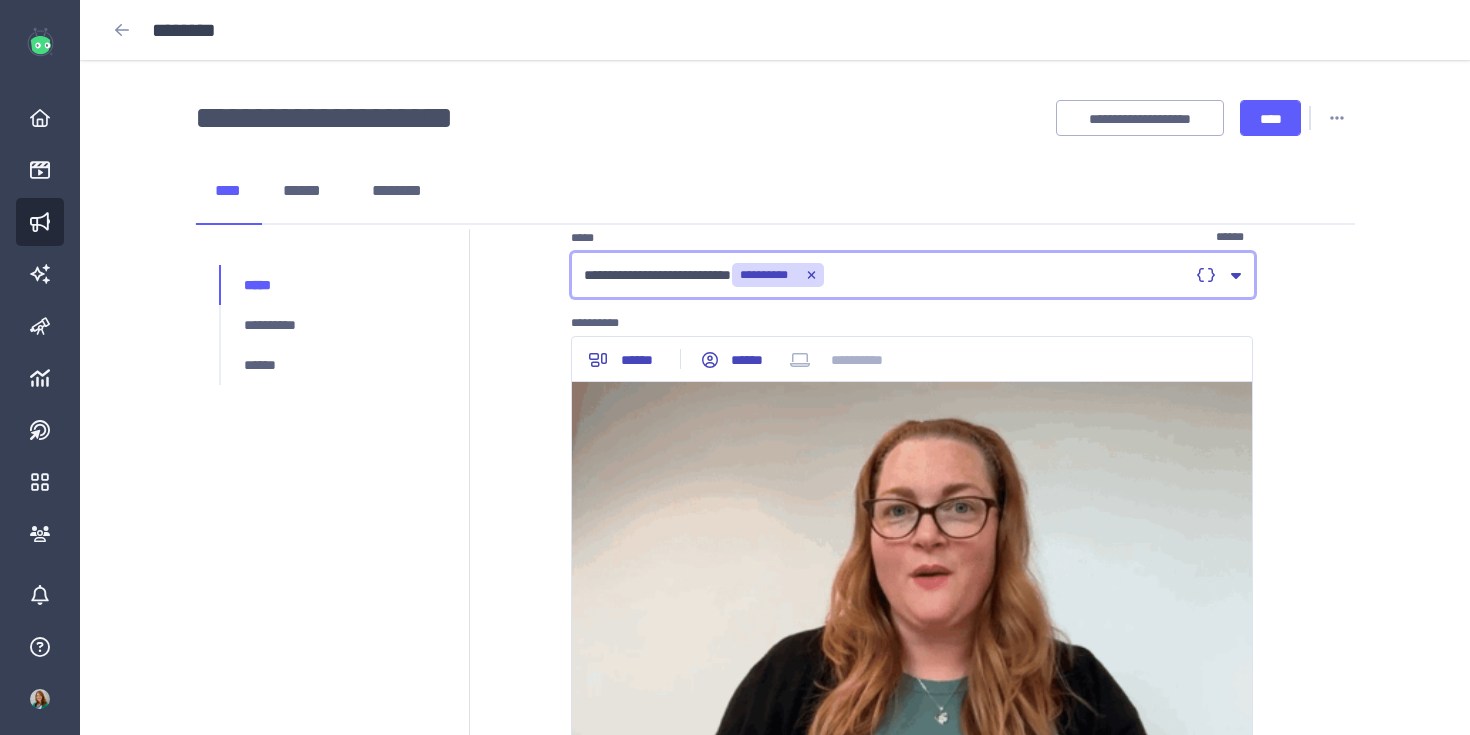 click on "**********" at bounding box center [886, 275] 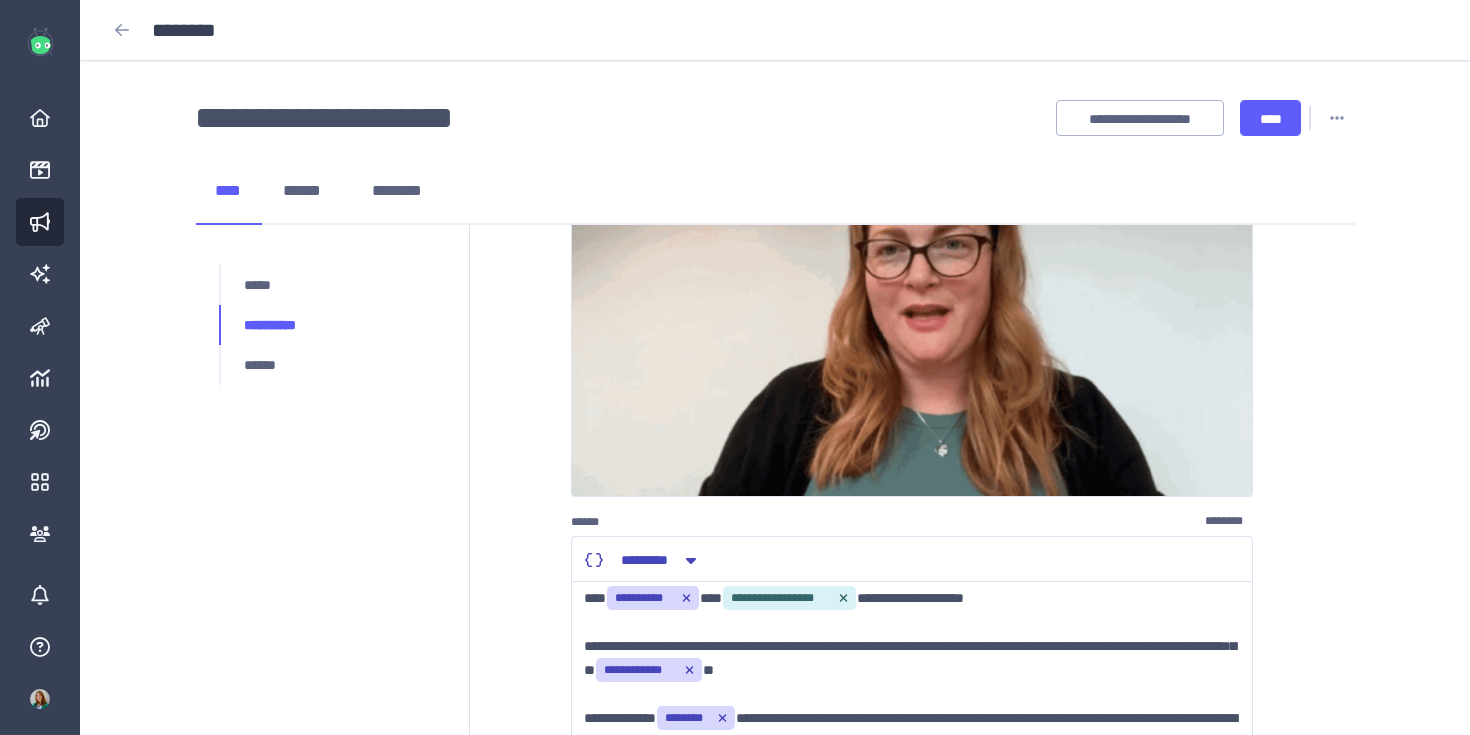 scroll, scrollTop: 440, scrollLeft: 0, axis: vertical 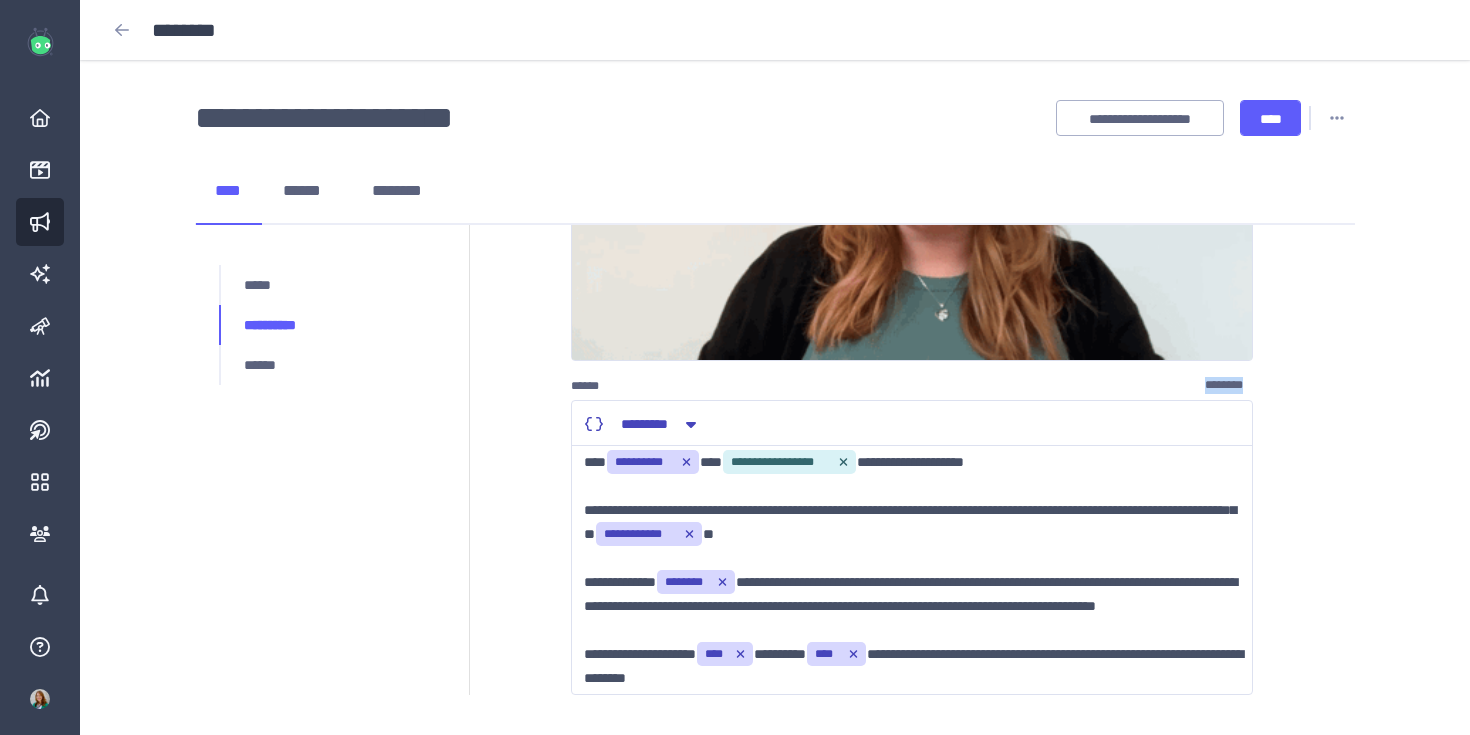 drag, startPoint x: 1269, startPoint y: 390, endPoint x: 1188, endPoint y: 390, distance: 81 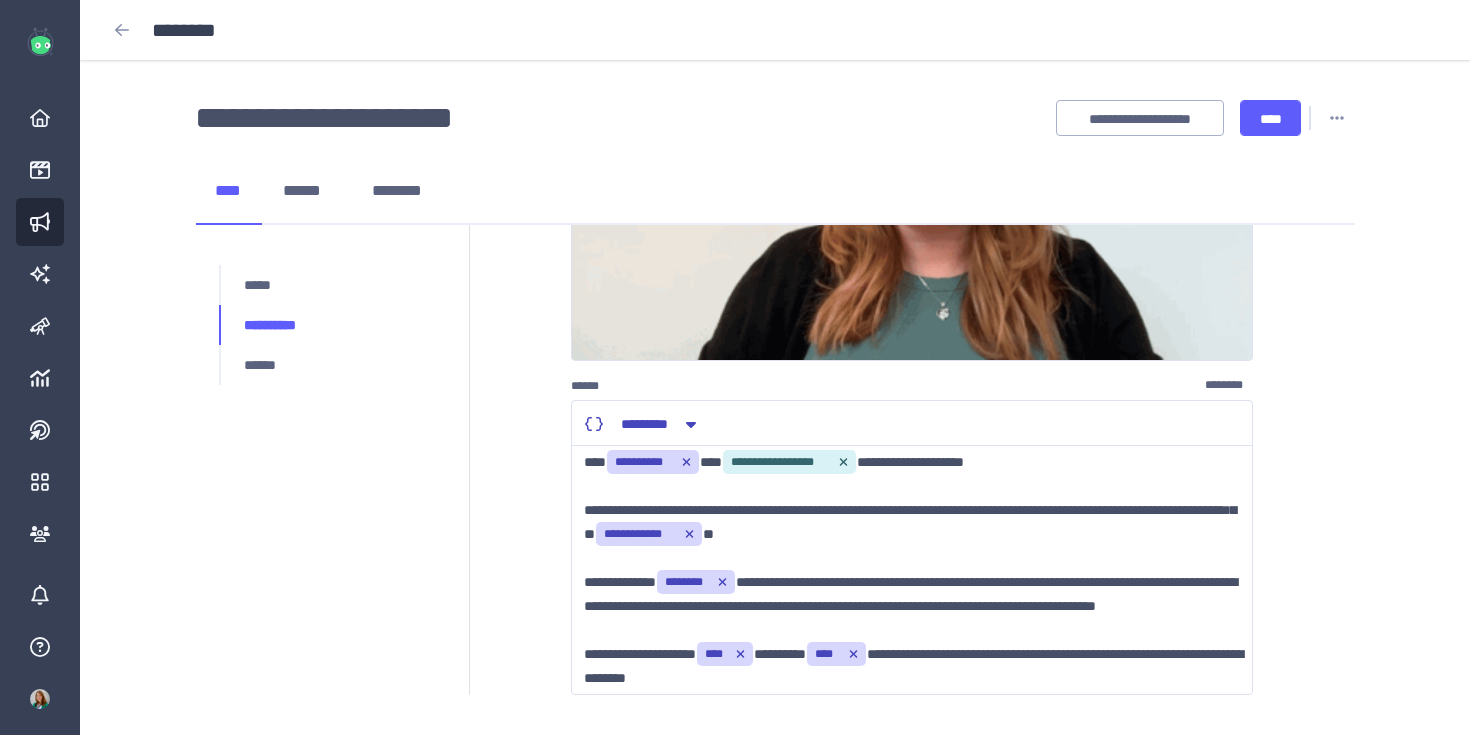 click on "********" at bounding box center [1229, 386] 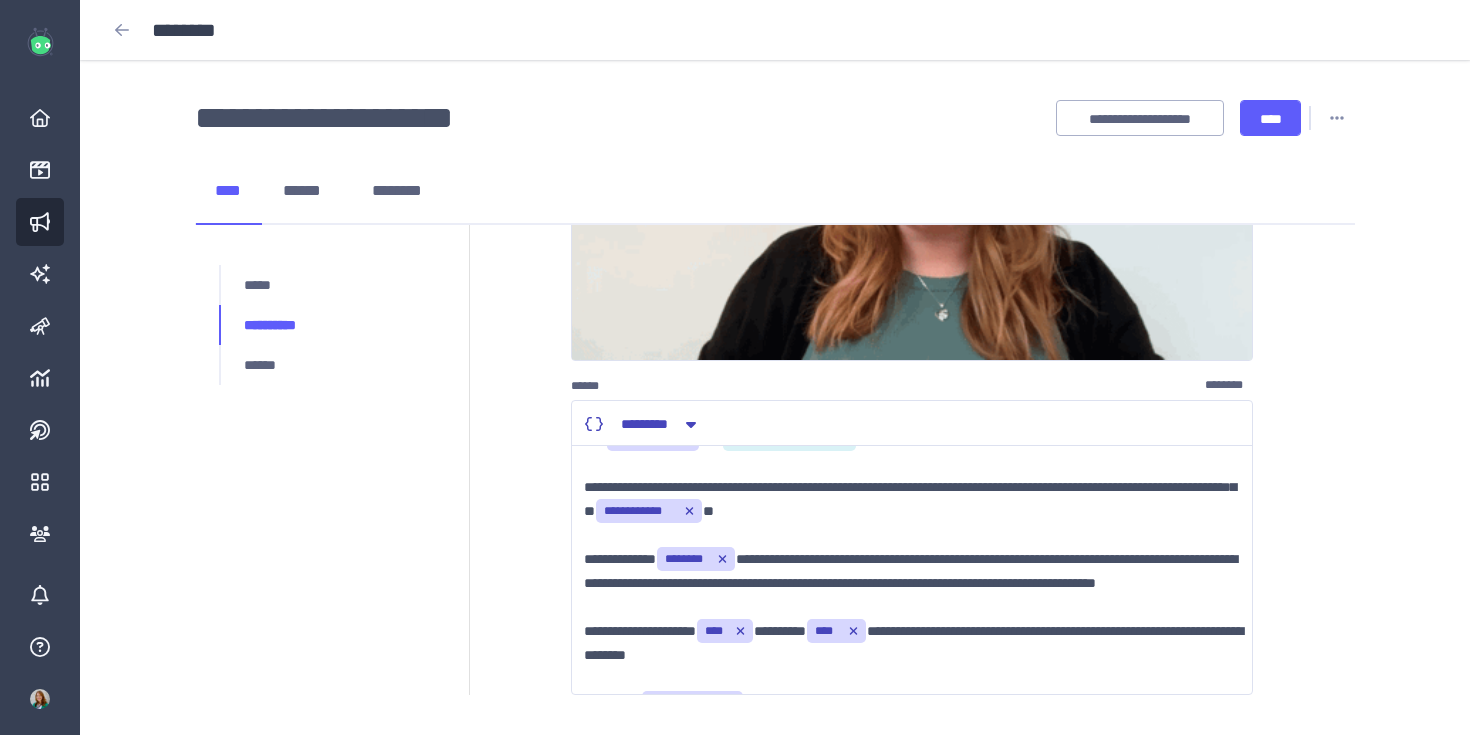 scroll, scrollTop: 0, scrollLeft: 0, axis: both 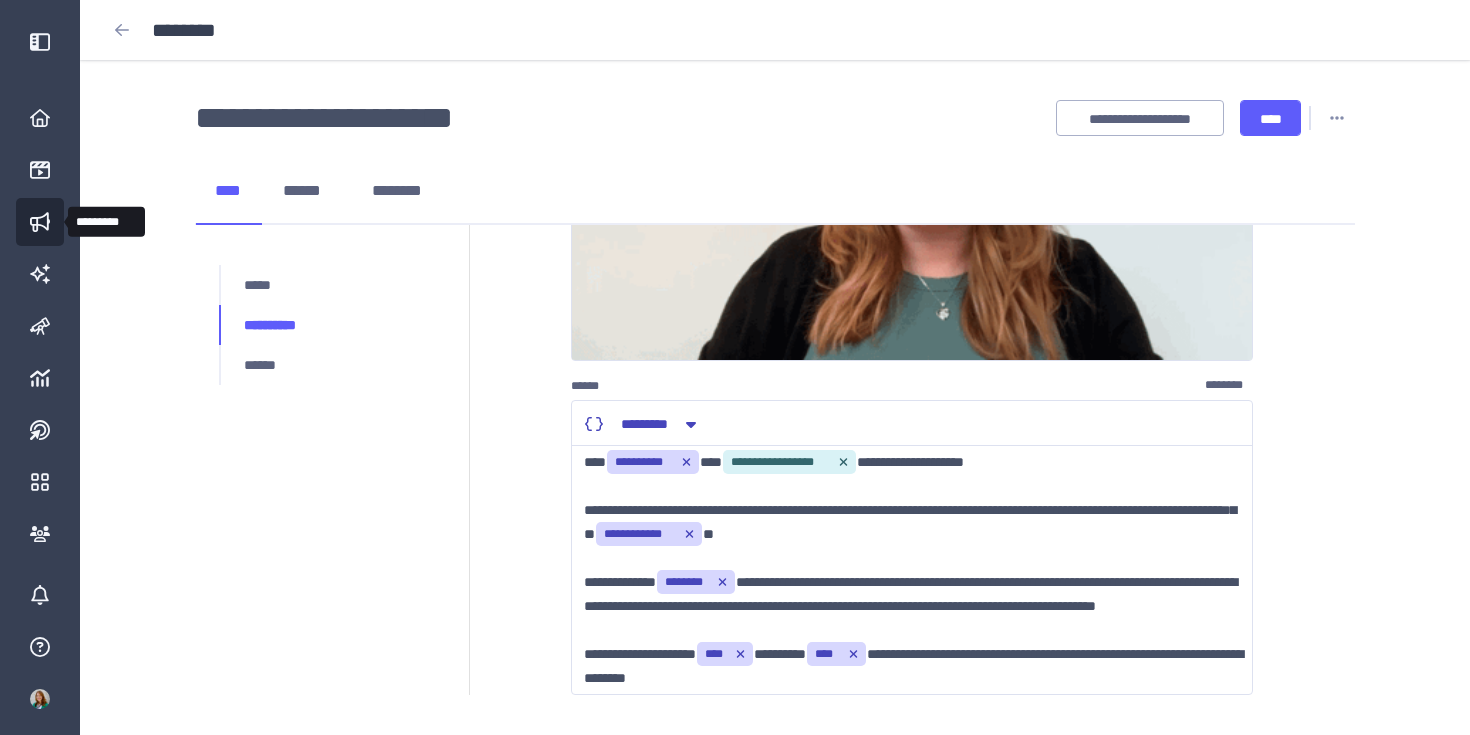 click at bounding box center (40, 222) 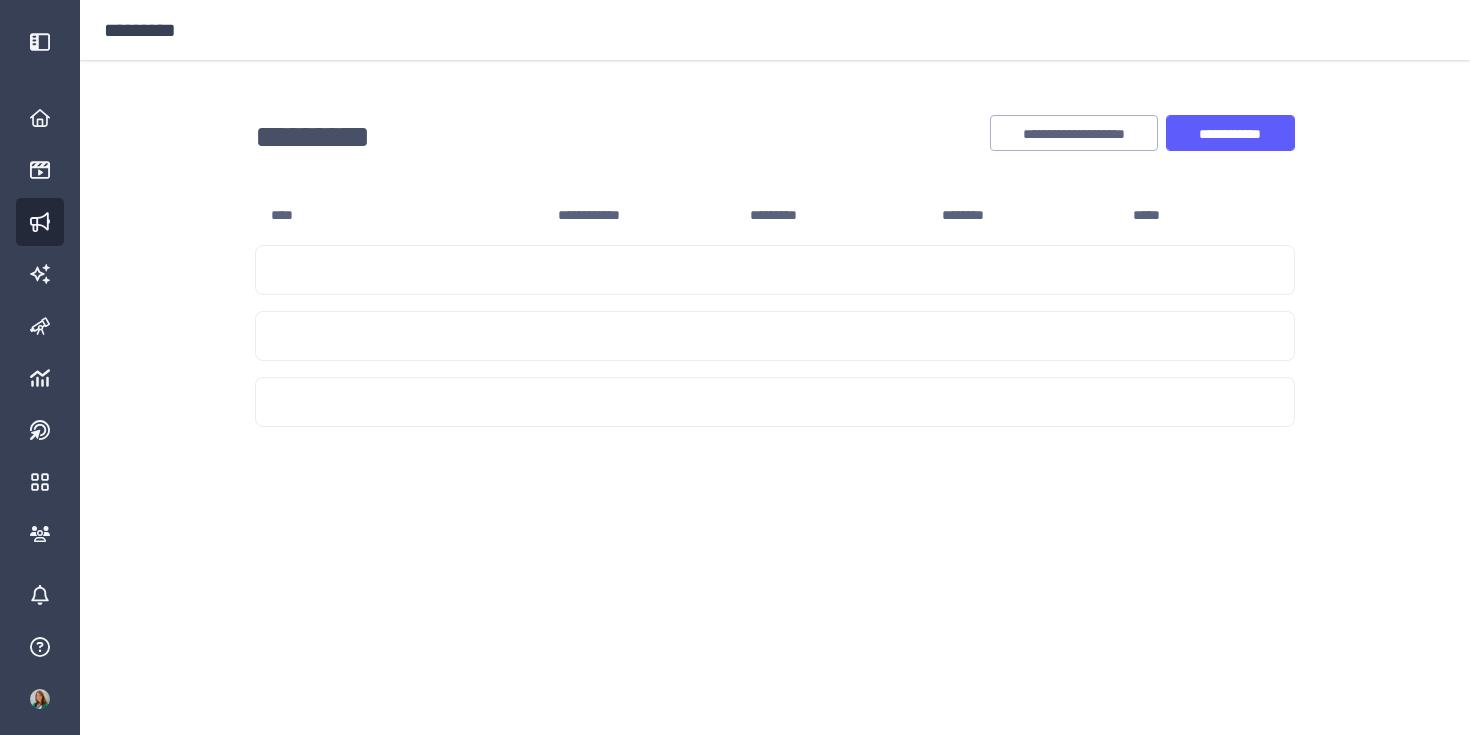 scroll, scrollTop: 0, scrollLeft: 0, axis: both 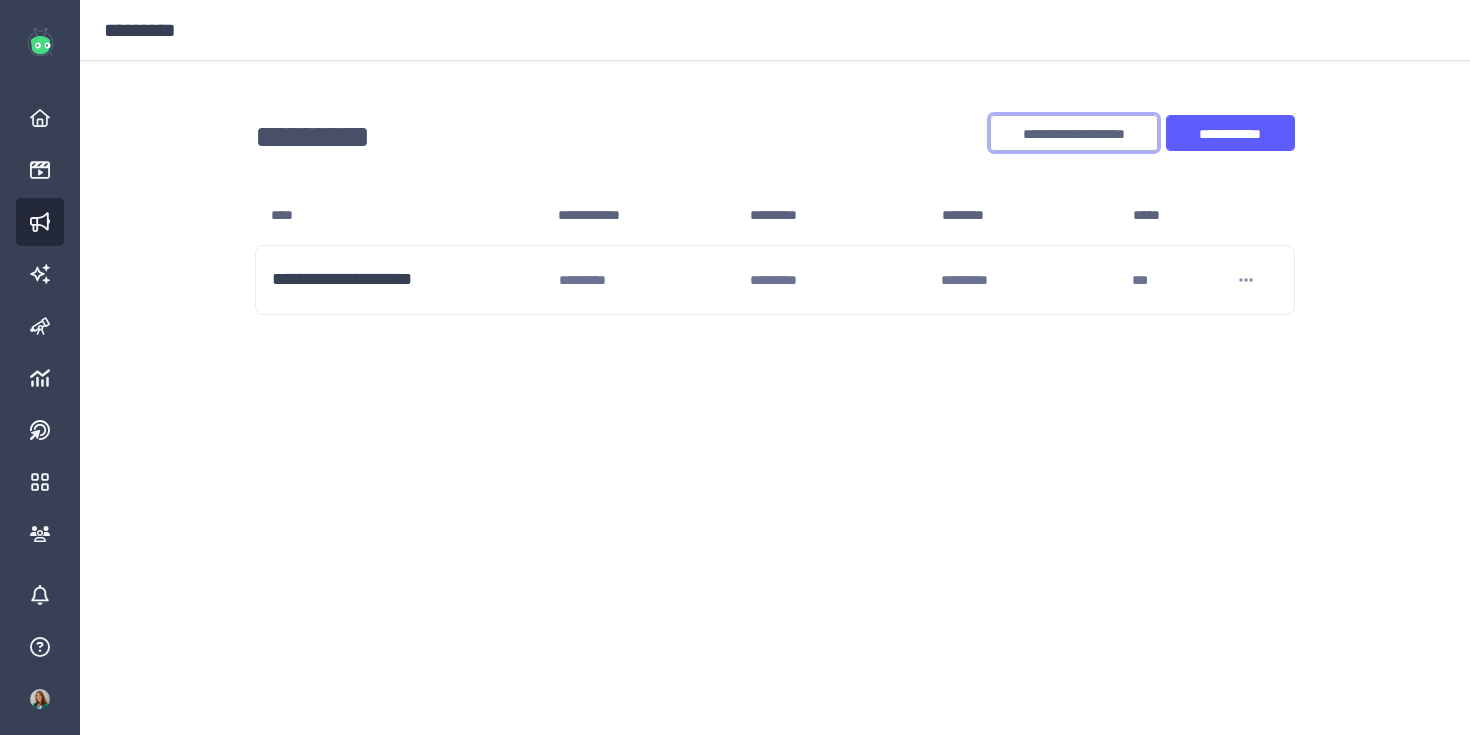 click on "••••••••••••••••••••" at bounding box center (1074, 133) 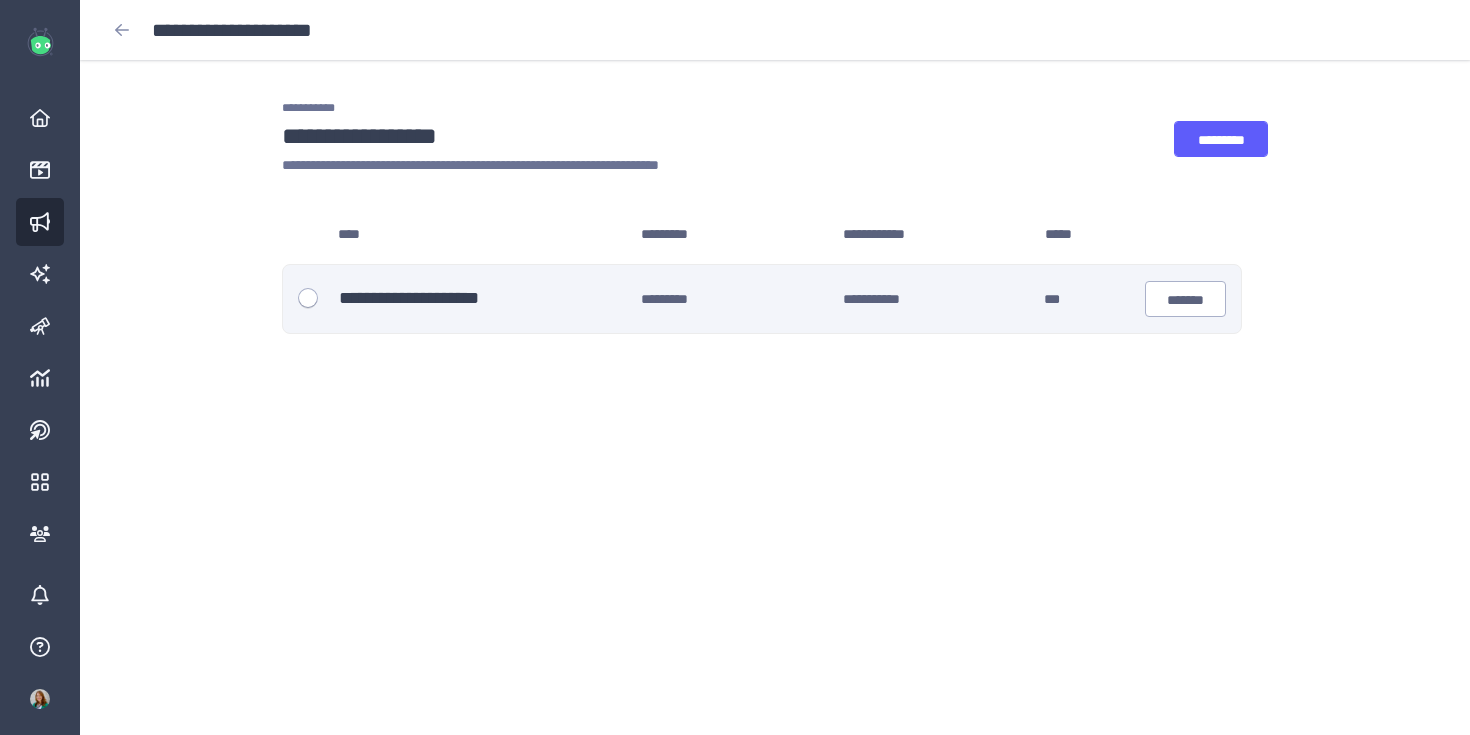 click on "••••••••••••••••••••" at bounding box center (490, 299) 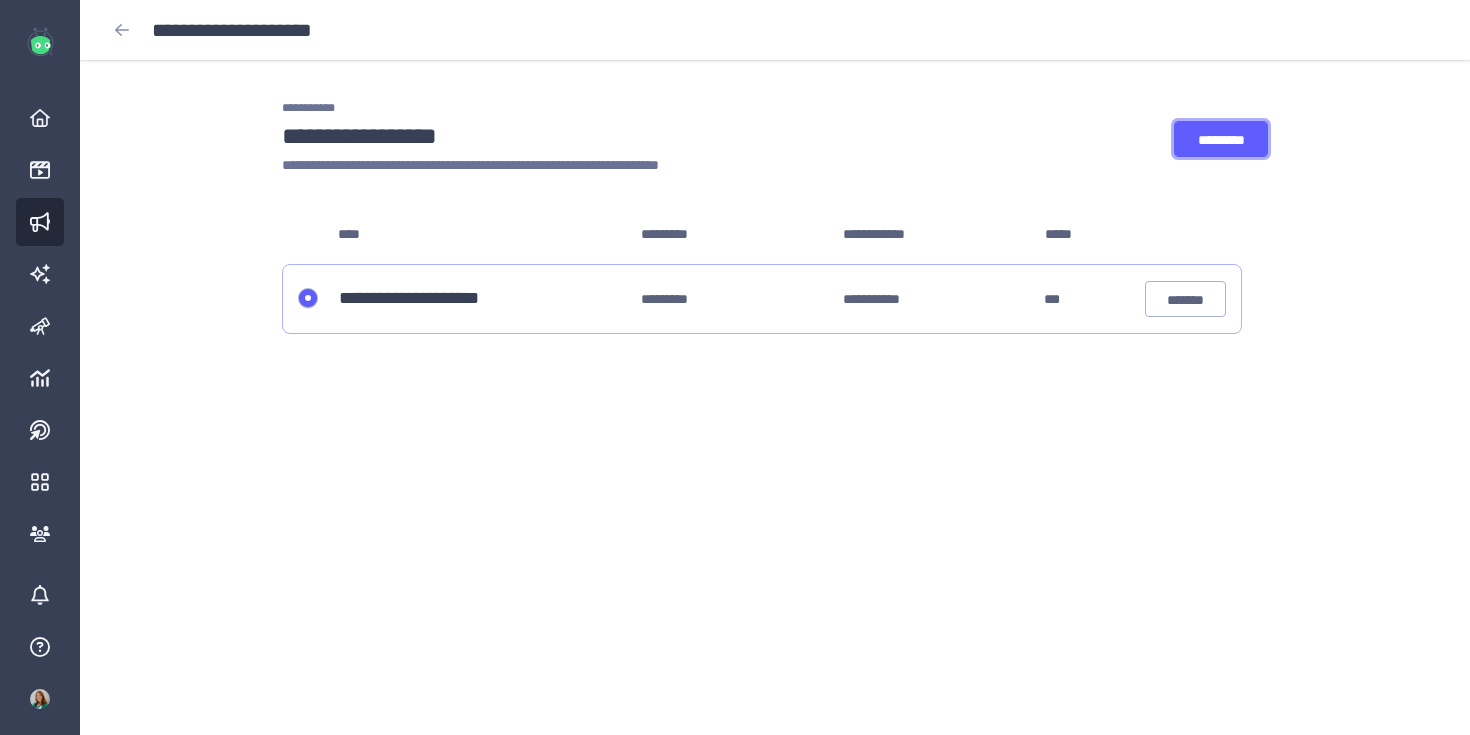 click on "•••••••••" at bounding box center [1221, 140] 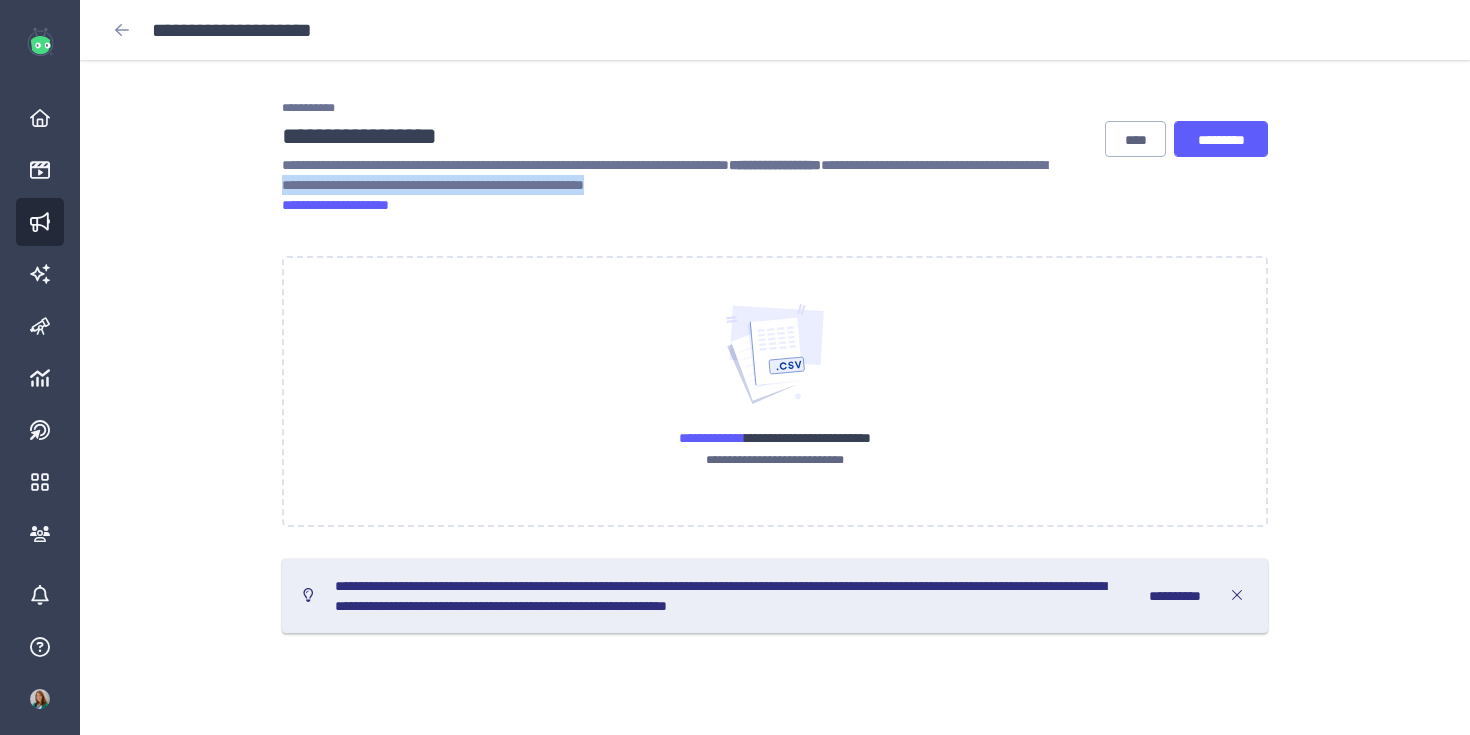 drag, startPoint x: 820, startPoint y: 188, endPoint x: 439, endPoint y: 190, distance: 381.00525 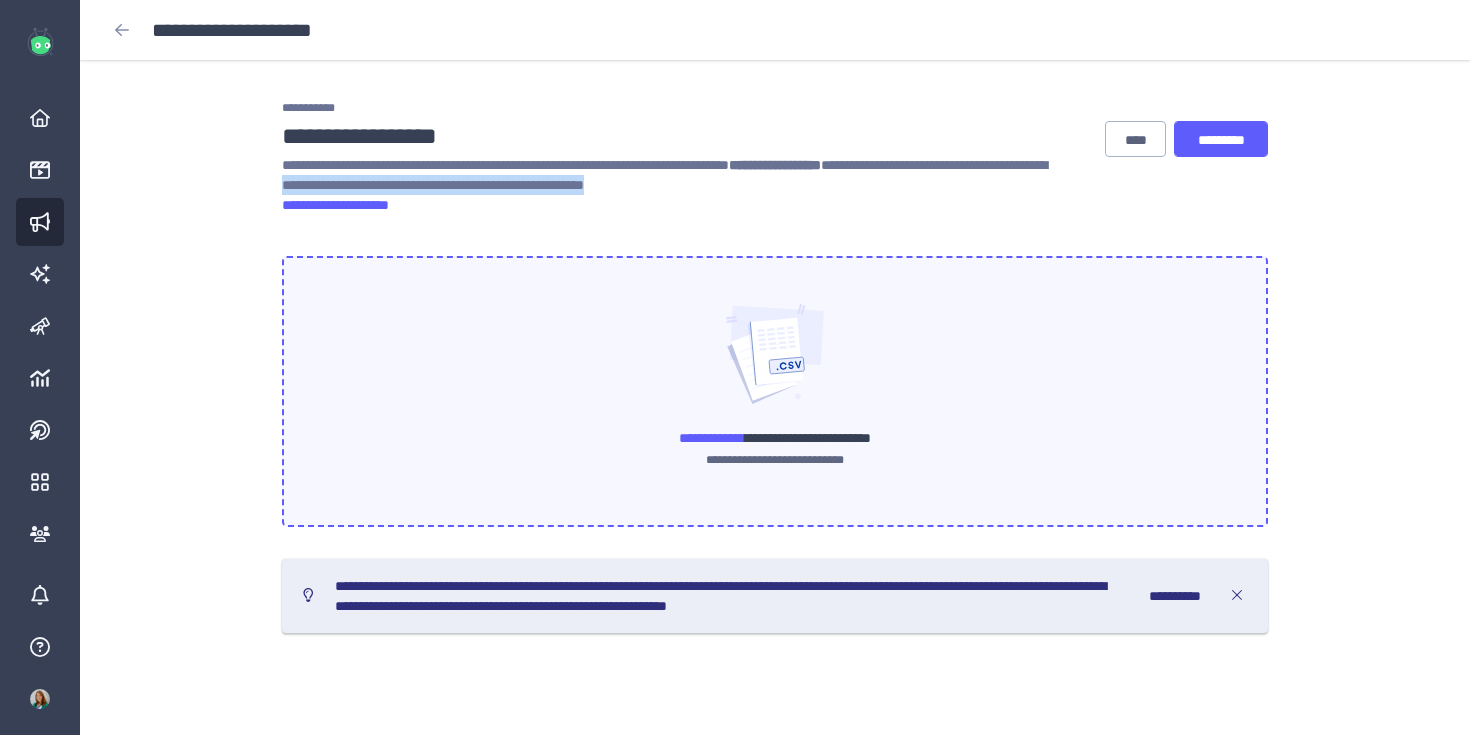 click on "••••••••••••" at bounding box center [712, 438] 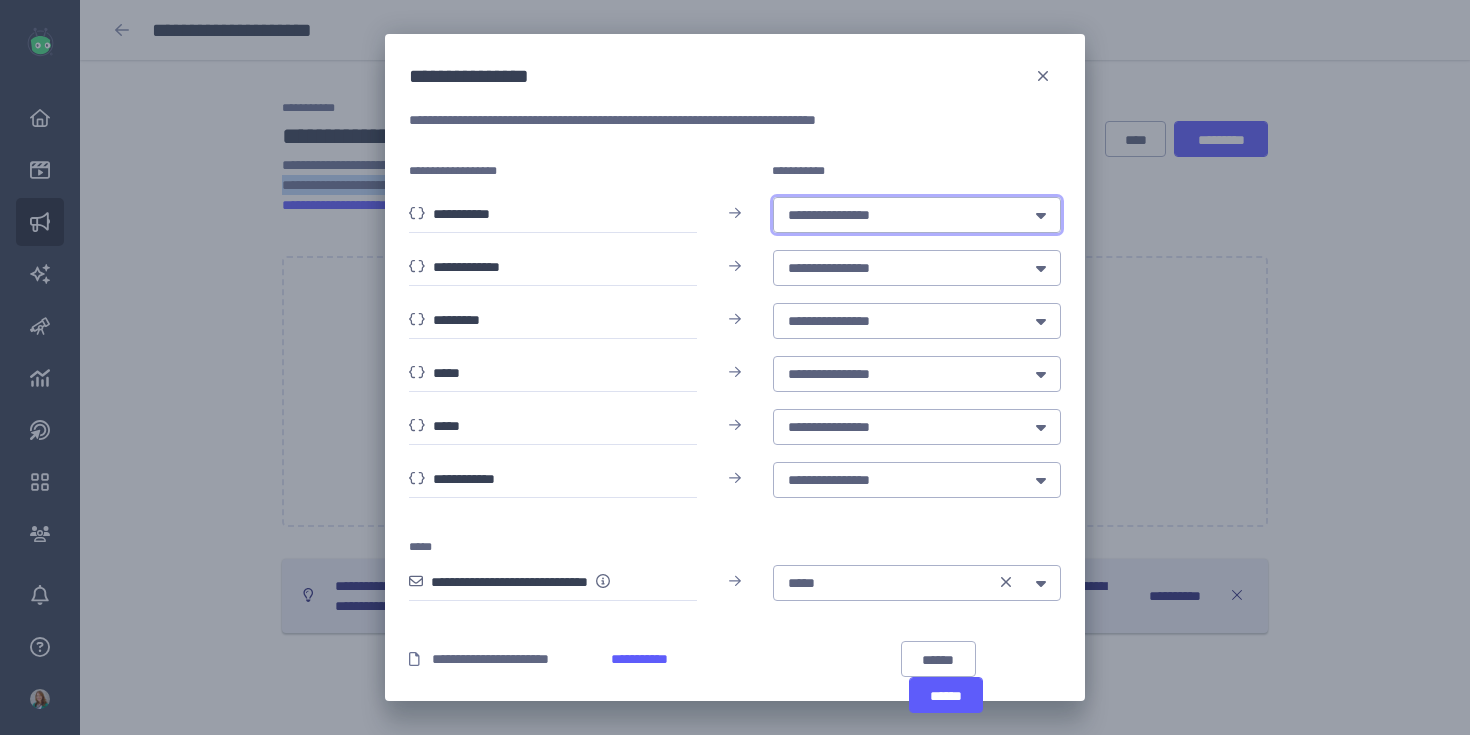 click on "••••••••••••••••" at bounding box center [900, 215] 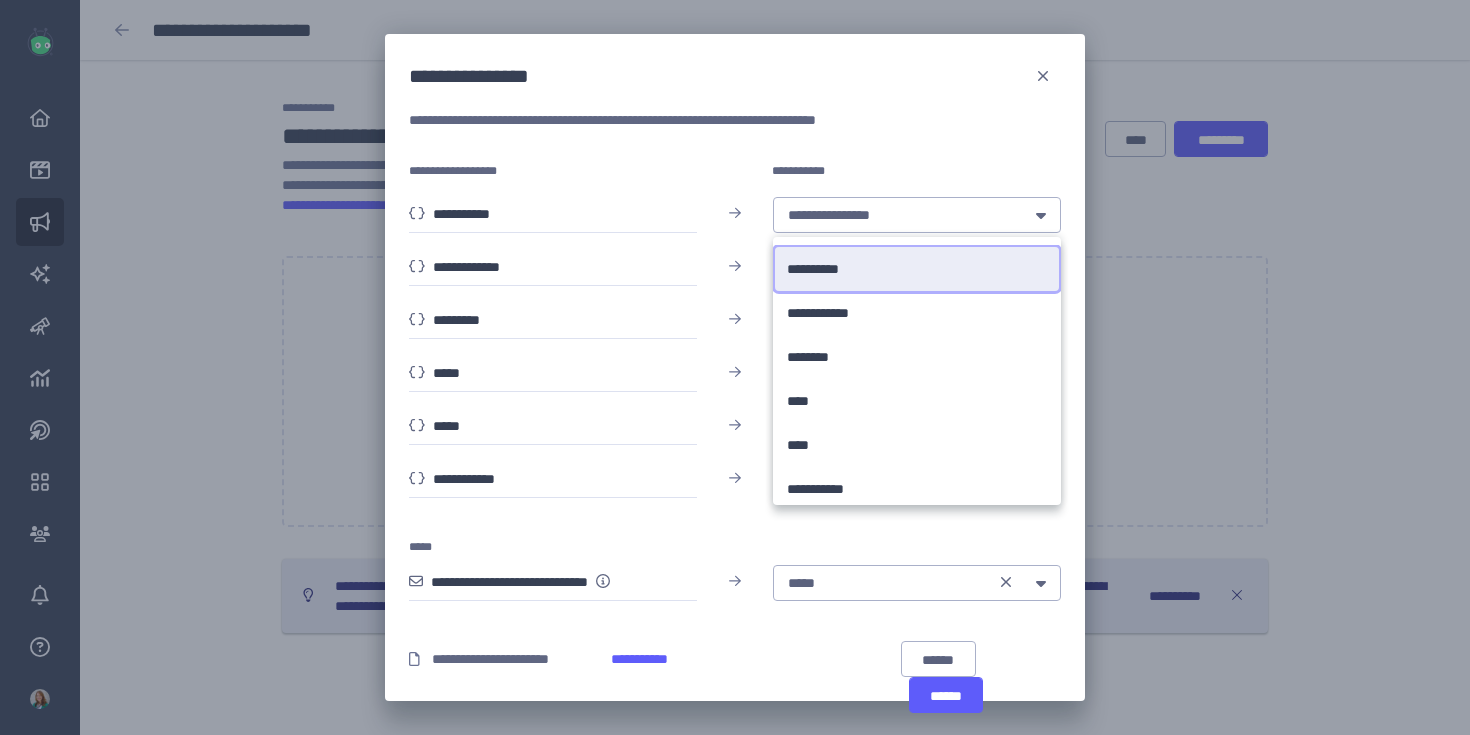 click on "••••••••••   ••••••••••" at bounding box center (917, 269) 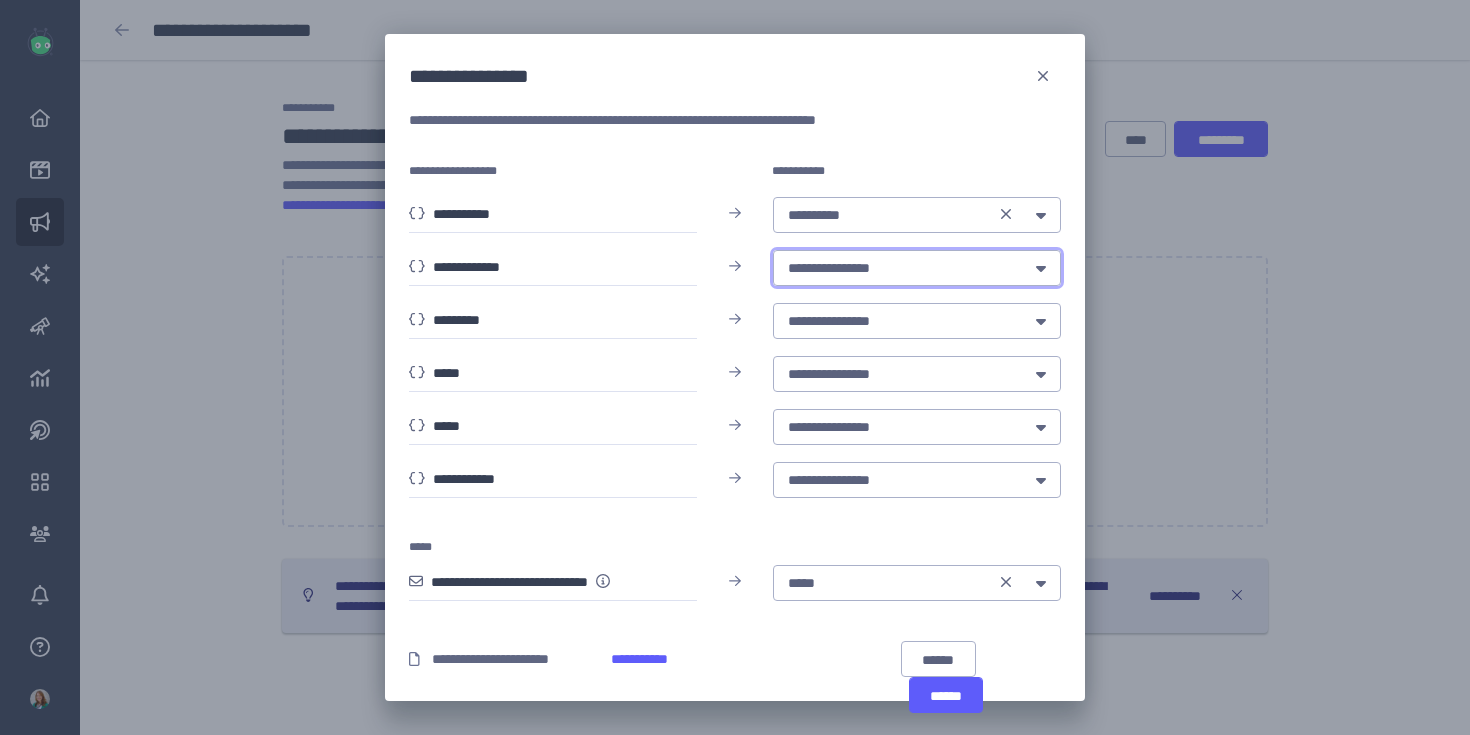 click on "••••••••••••••••" at bounding box center [917, 268] 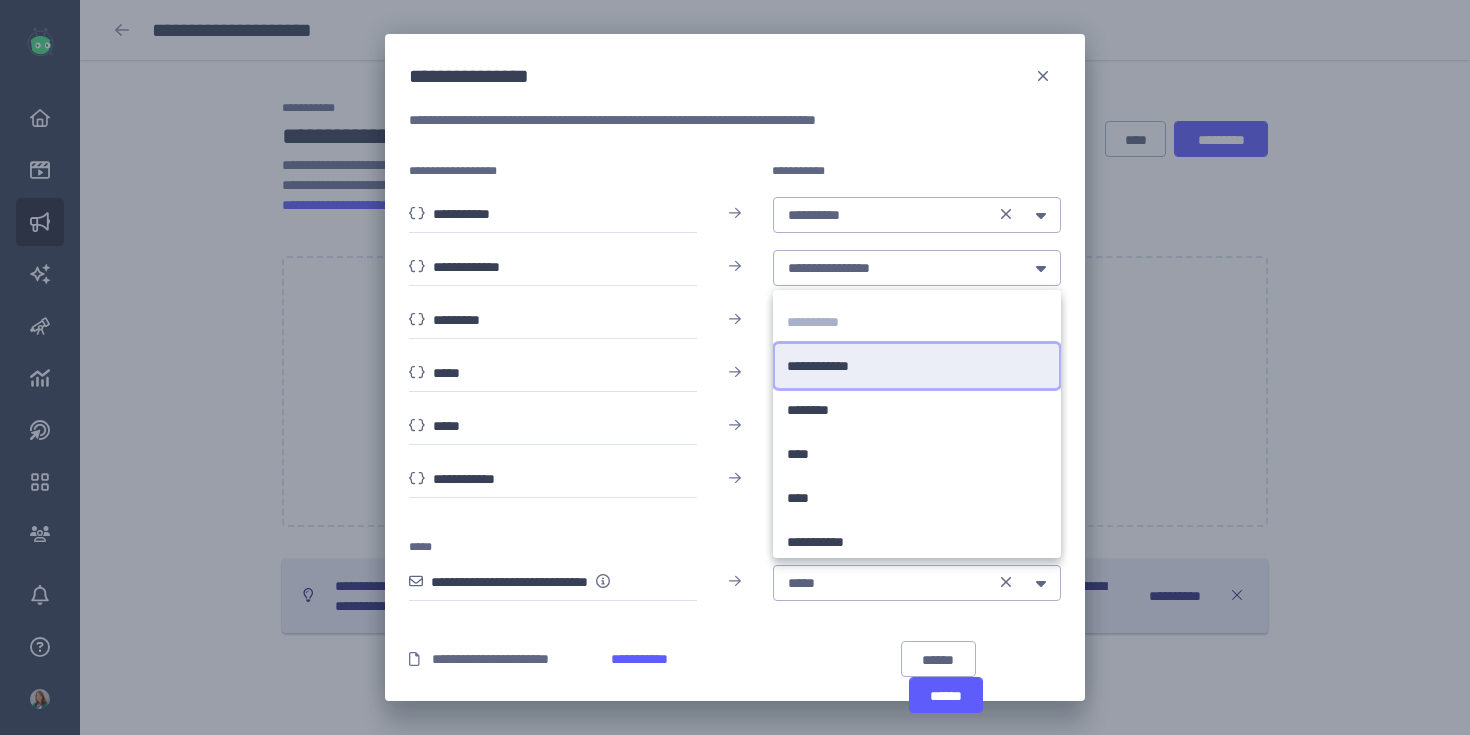 click on "••••••••••••   ••••••••••••" at bounding box center (917, 366) 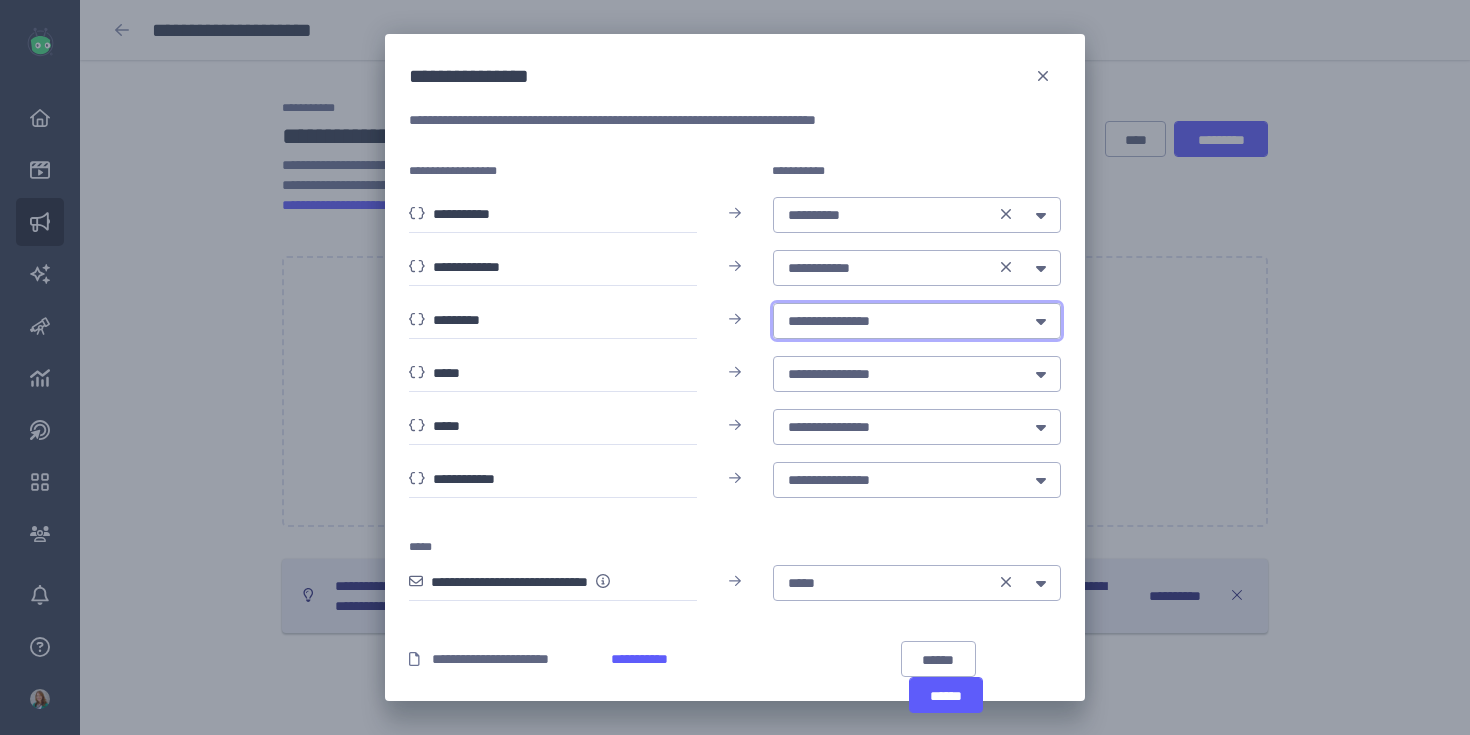 click on "••••••••••••••••" at bounding box center [900, 321] 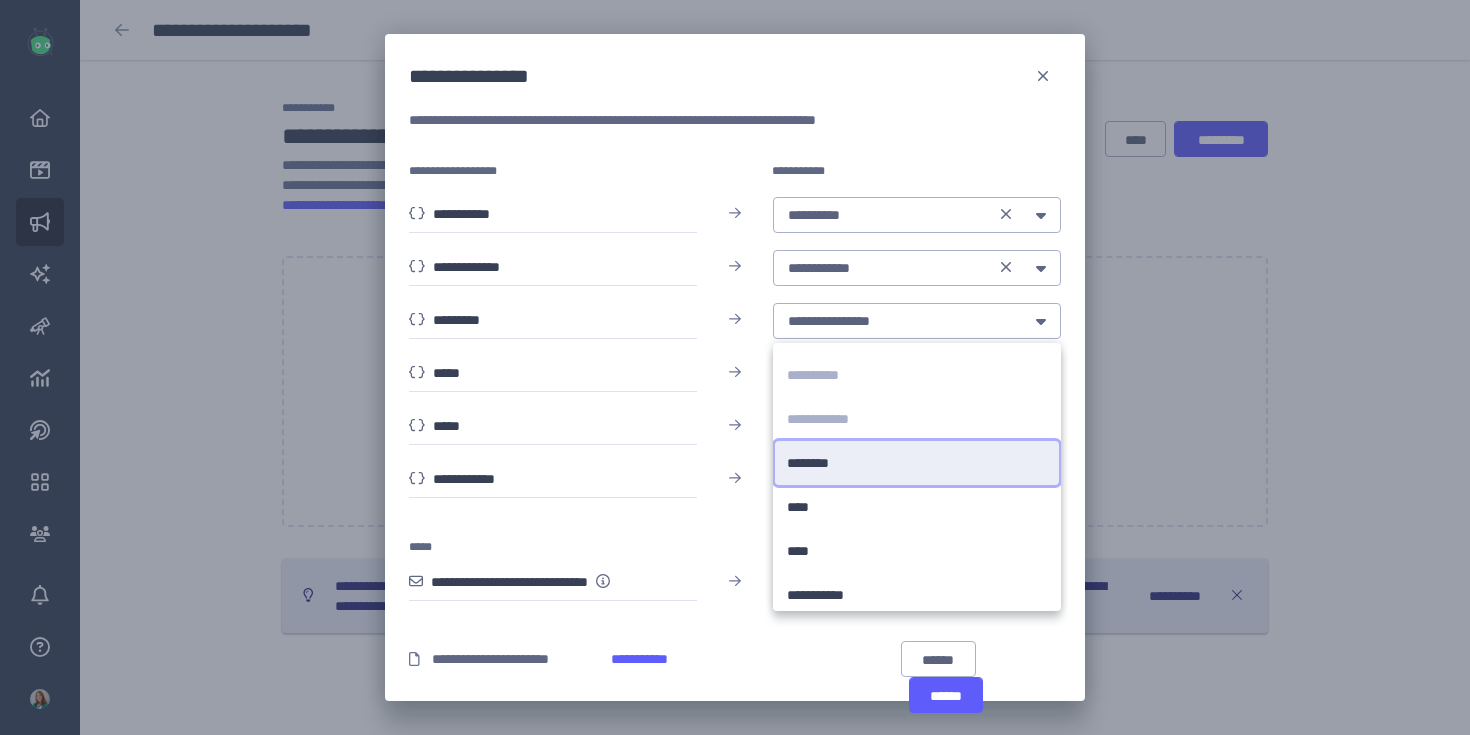 click on "••••••••   ••••••••" at bounding box center (917, 463) 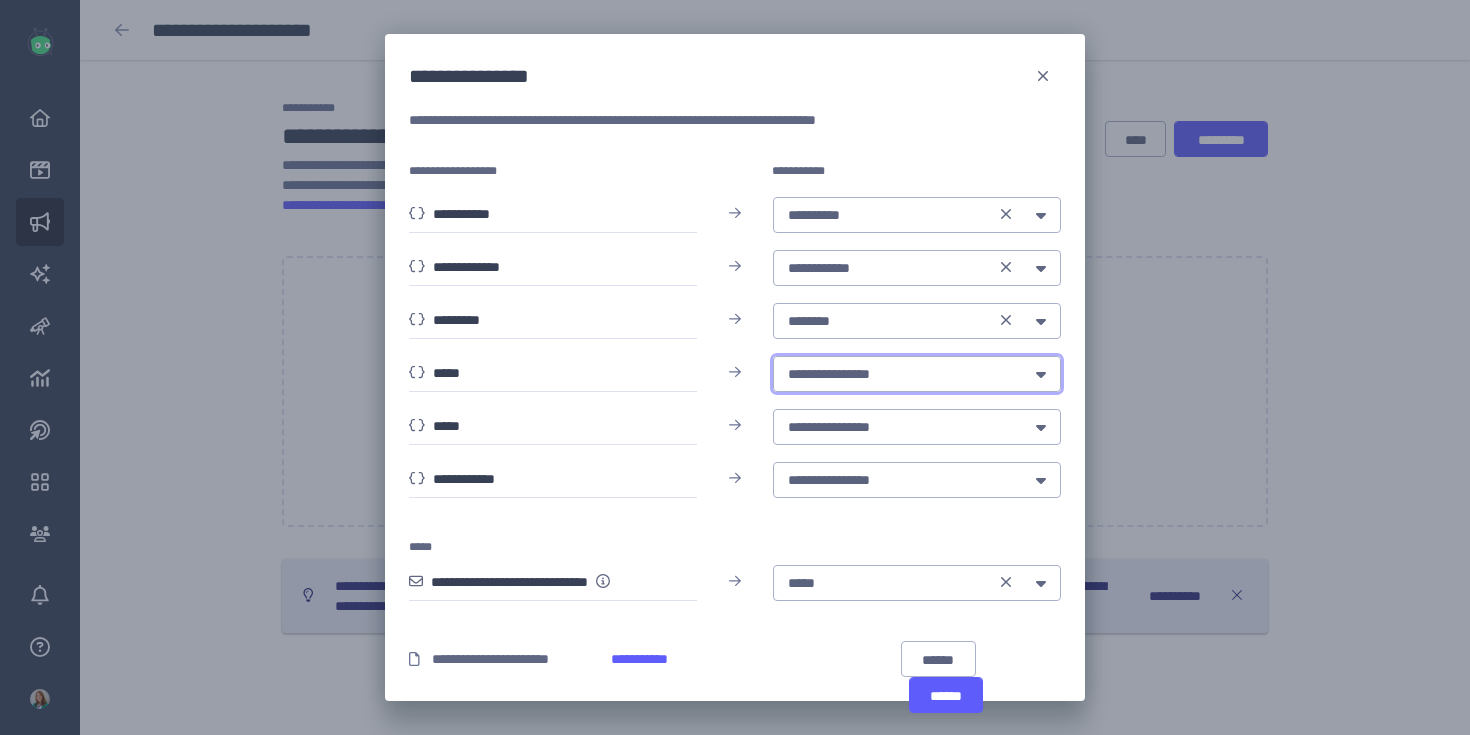 click on "••••••••••••••••" at bounding box center (917, 374) 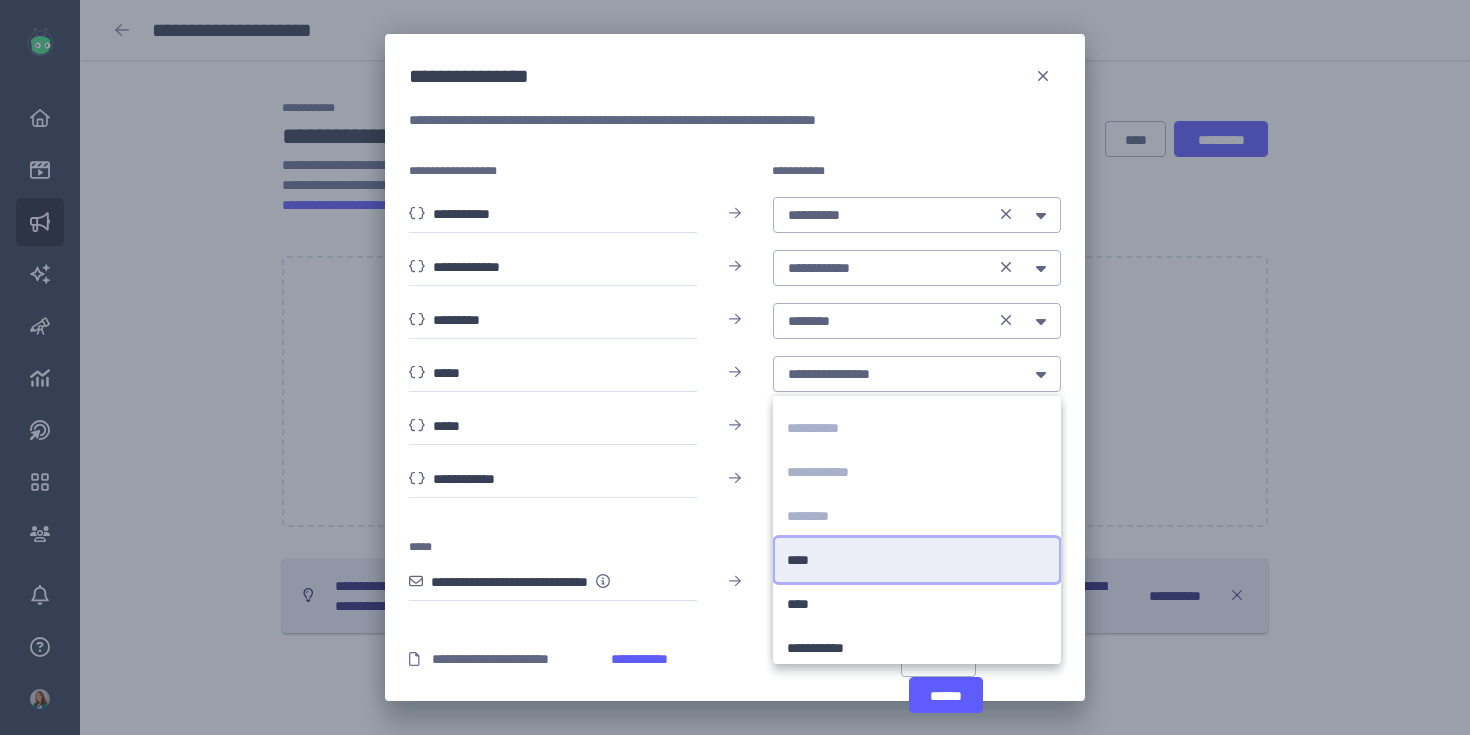 click on "••••   ••••" at bounding box center [917, 560] 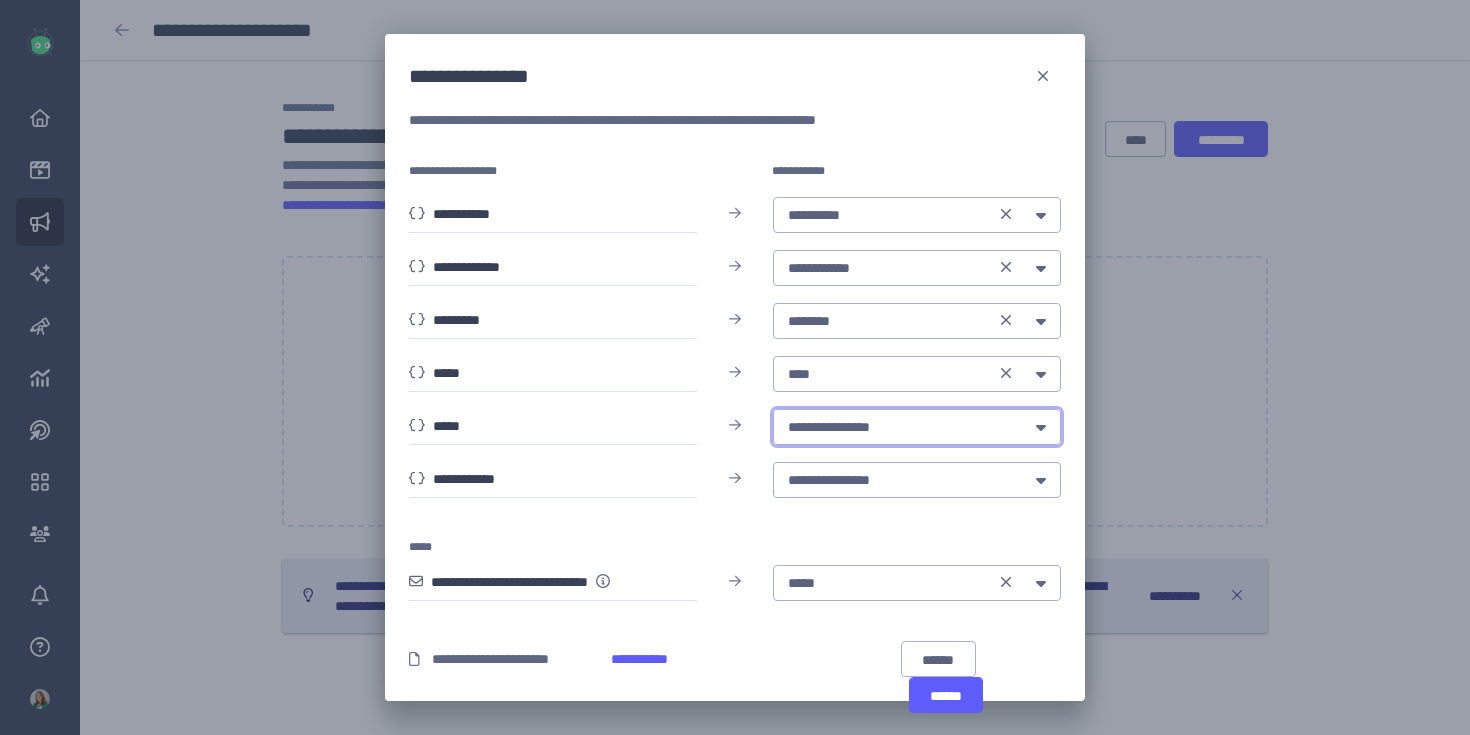 click on "••••••••••••••••" at bounding box center (900, 427) 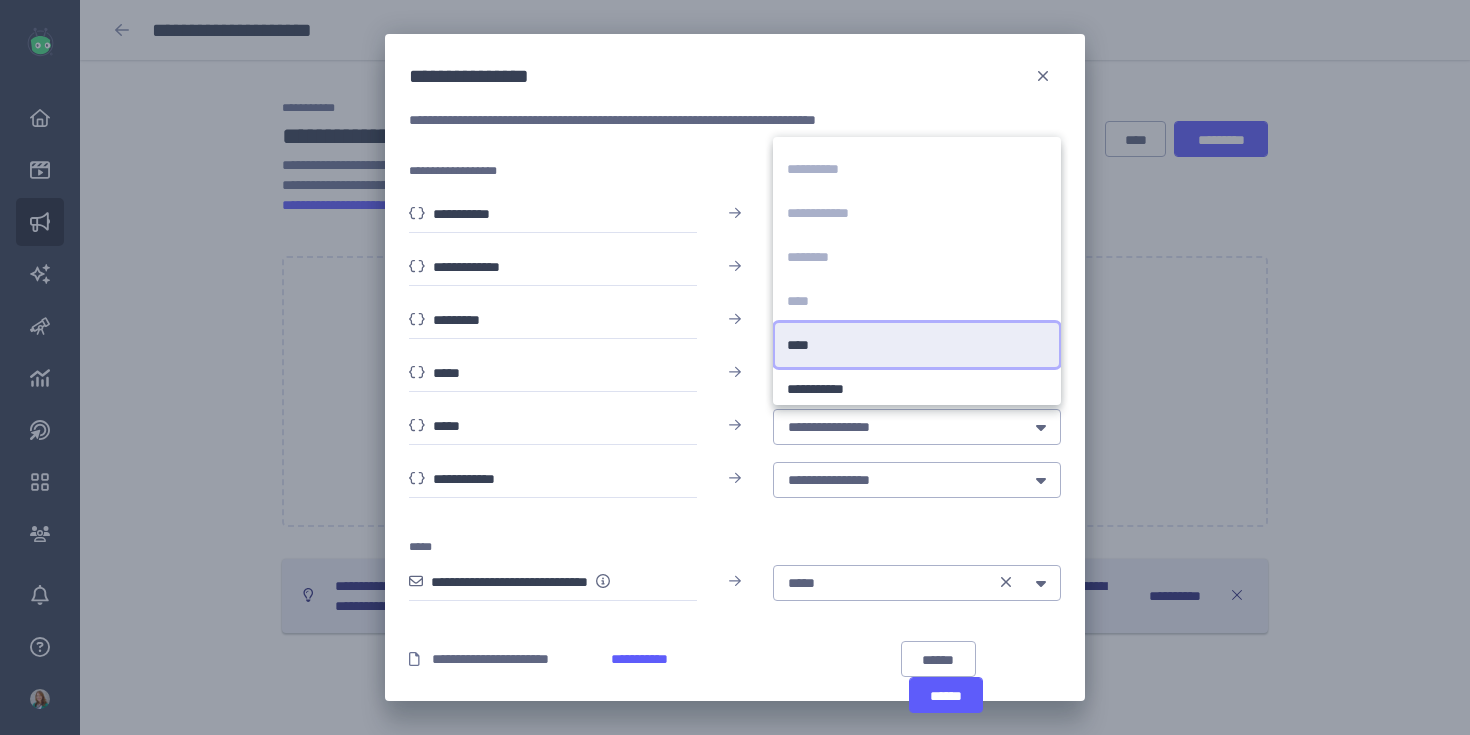 click on "••••   ••••" at bounding box center (917, 345) 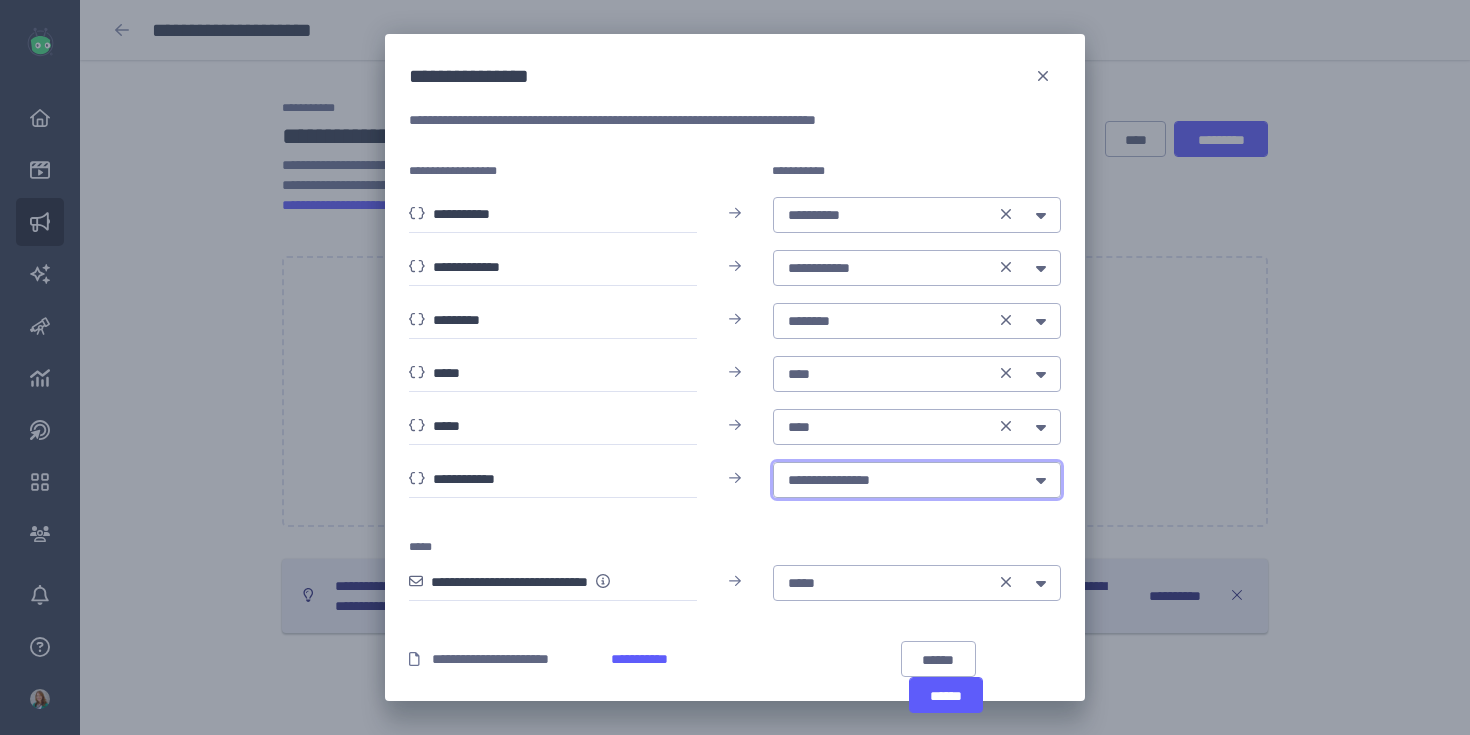 click on "••••••••••••••••" at bounding box center (917, 480) 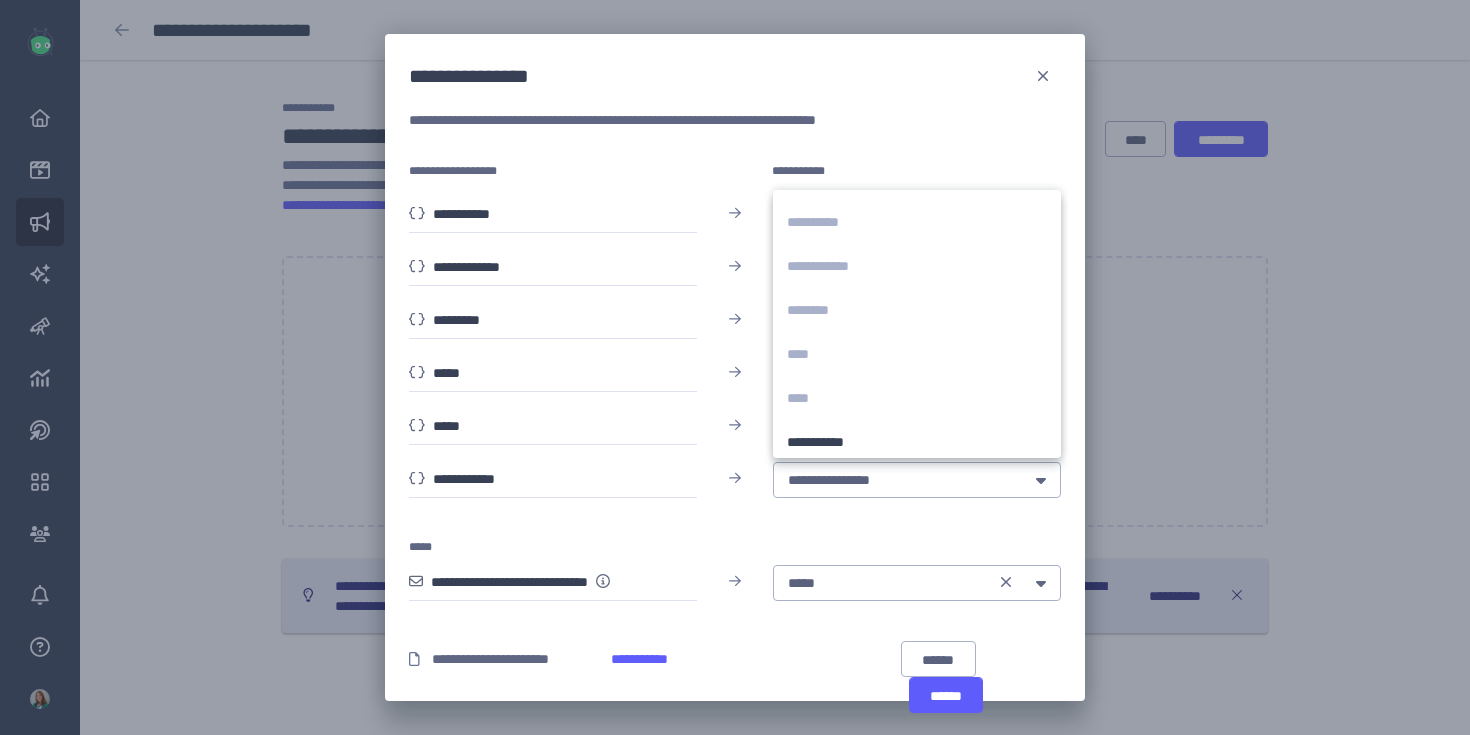 click on "••••••••••   ••••••••••           ••••••••••••   ••••••••••••           ••••••••   ••••••••           ••••   ••••           ••••   ••••           •••••••••••   •••••••••••           ••••••••••••   ••••••••••••           •••••   •••••" at bounding box center [917, 324] 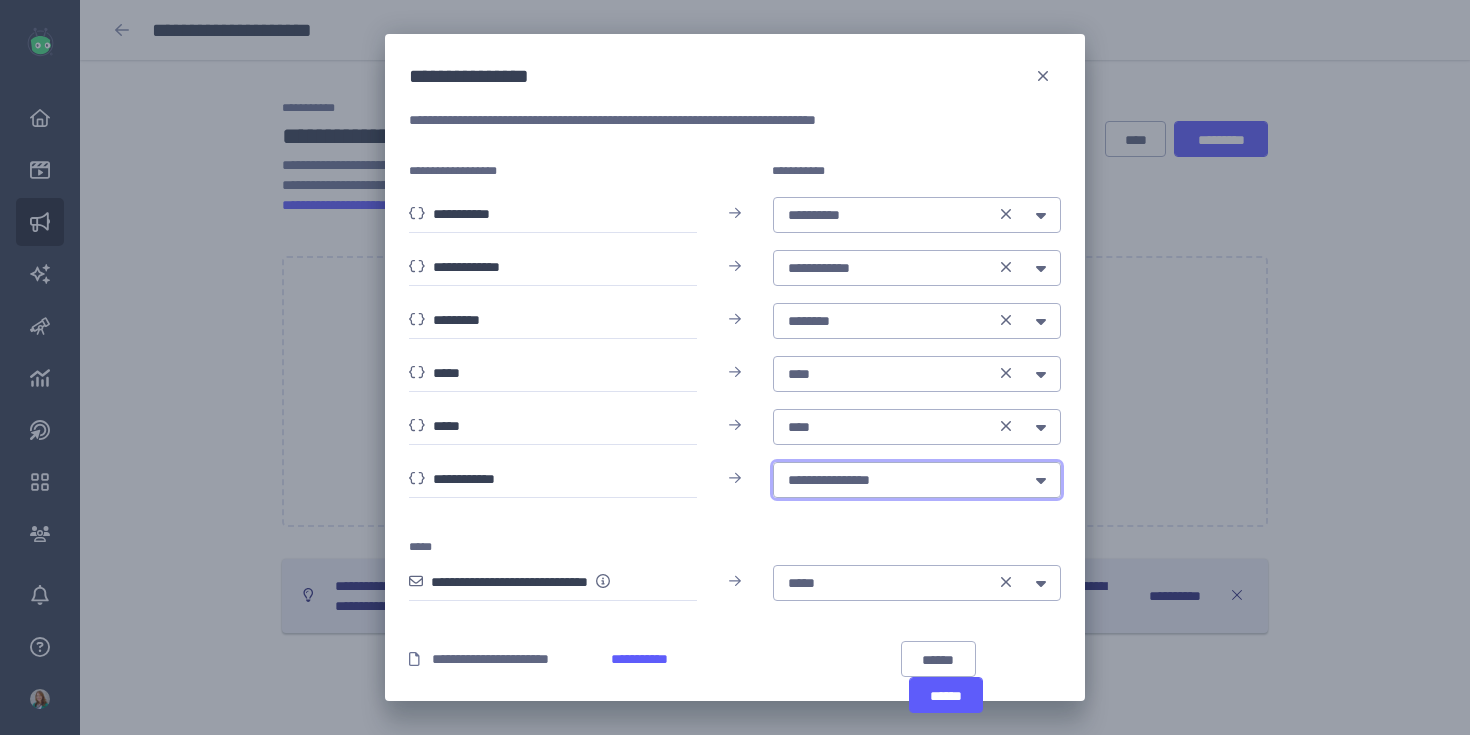click on "••••••••••••••••" at bounding box center [900, 480] 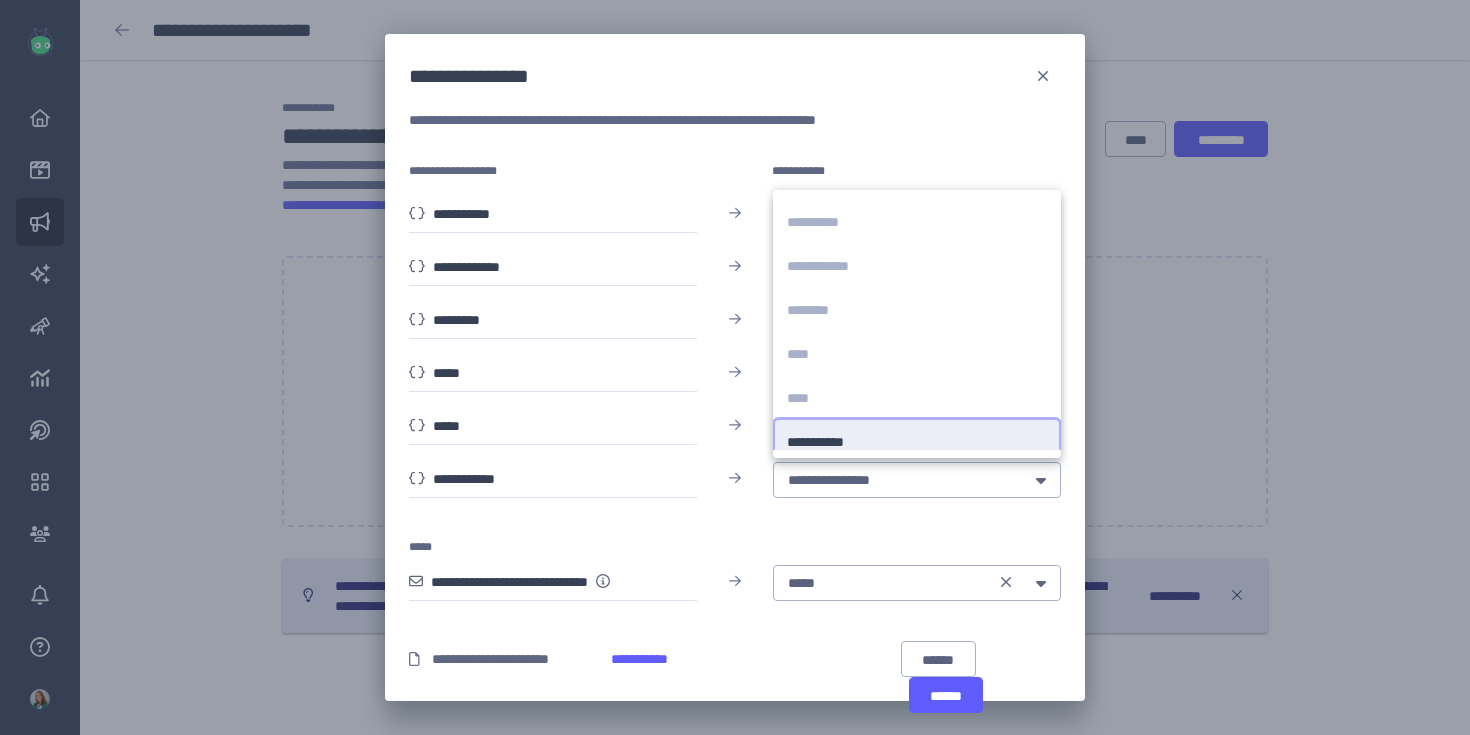 click on "•••••••••••   •••••••••••" at bounding box center [917, 442] 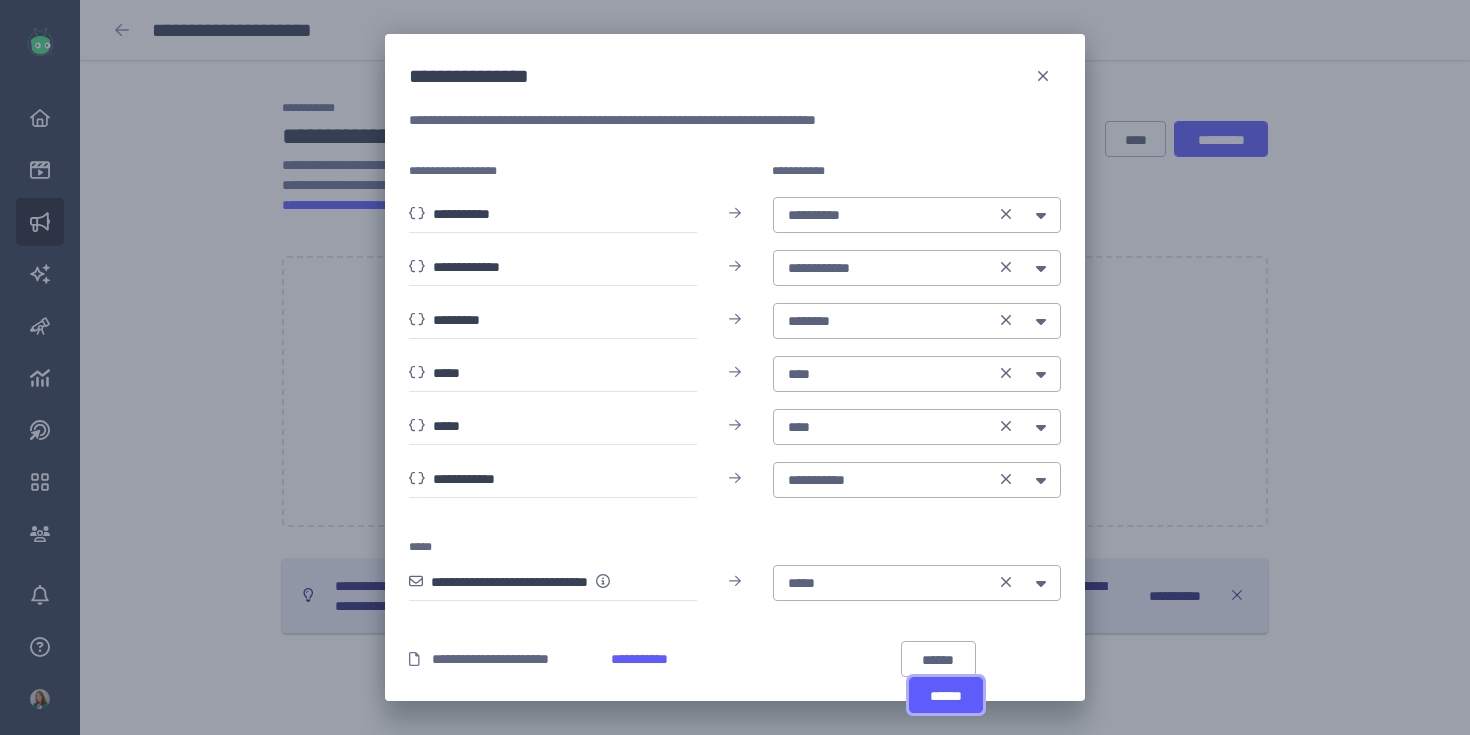 click on "••••••" at bounding box center [946, 696] 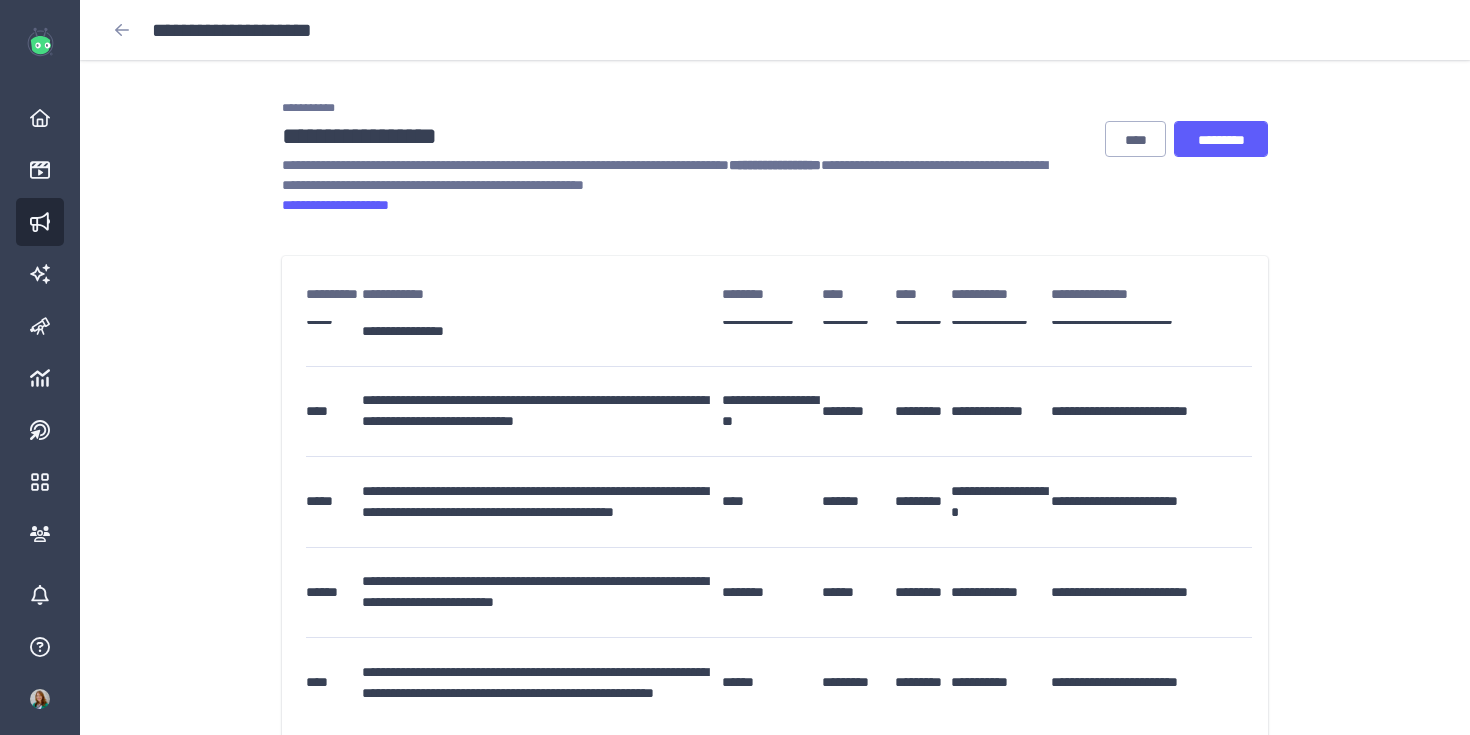 scroll, scrollTop: 0, scrollLeft: 0, axis: both 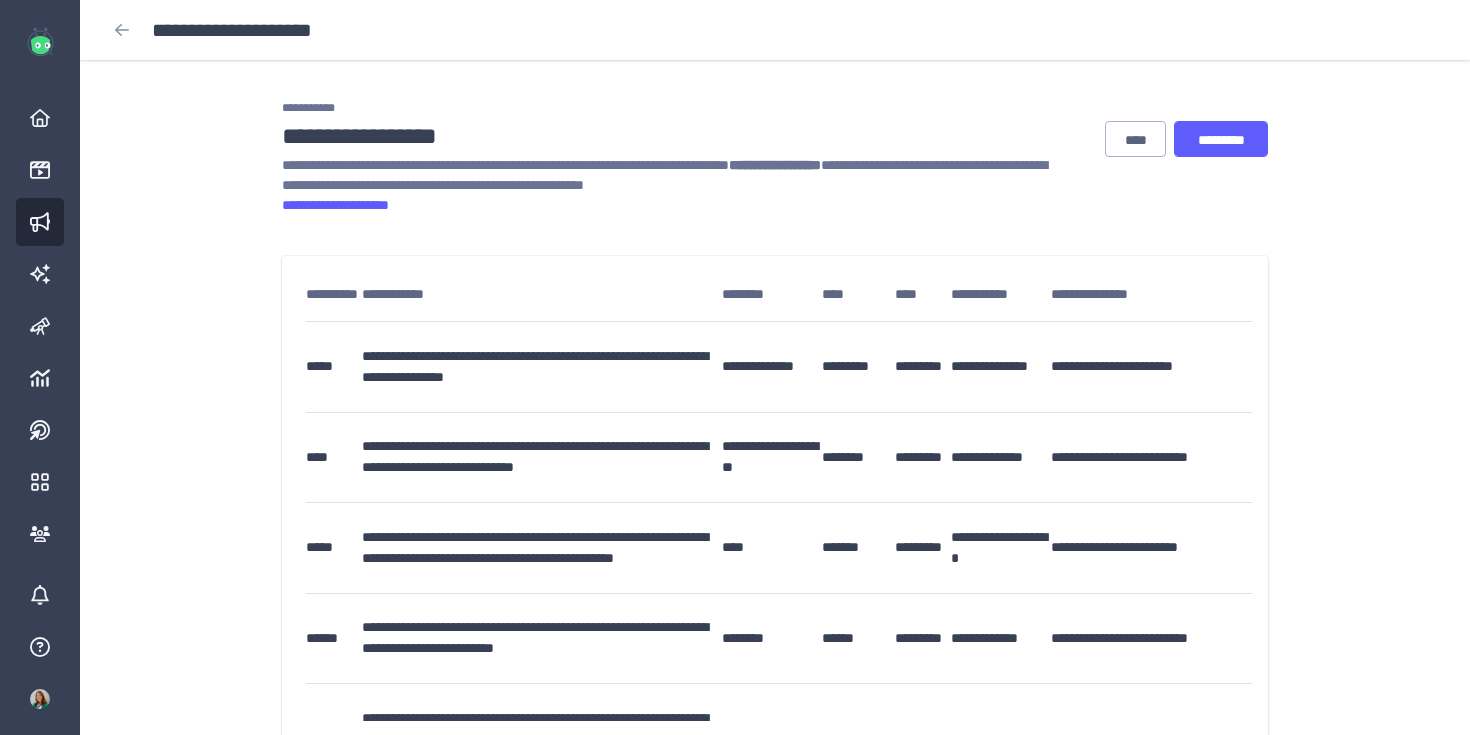 click on "•••••••••••   •••••••••••••••••   •••••••••••••••••••••••••••••••••••••••••••••••••••••••••••••••••••••••••••••••••••••••• •••••••••••••••••• ••••••••••••••••••••••••••••••••••
••••••••••••••••••••••••••••••••••••••••••••••••••••••••••••••••••••••   •••••••••••••••••••••         ••••           •••••••••         •••••••••• •••••••••••• •••••••• •••• •••• ••••••••••• •••••••••••••••   ••••• •••••••••••••••••••••••••••••••••••••••••••••••••••••••••••••••••••••••••••••••••••••• •••••••••••••• ••••••••• ••••••••• ••••••••••••••• •••••••••••••••••••••••• •••• •••••••••••••••••••••••••••••••••••••••••••••••••••••••••••••••••••••••••••••••••••••••••••••••••••• •••••••••••••••••••••• •••••••• ••••••••• •••••••••••••• ••••••••••••••••••••••••••• ••••• •••••••••••••••••••••••••••••••••••••••••••••••••••••••••••••••••••••••••••••••••••••••••••••••••••••••••••••••••••••••• •••• ••••••• ••••••••• ••••••••••••••••••••• ••••••••••••••••••••••••• •••••• •••••••• •••••• ••••••••• ••••••••••••• ••••••••••••••••••••••••••• ••••" at bounding box center [775, 427] 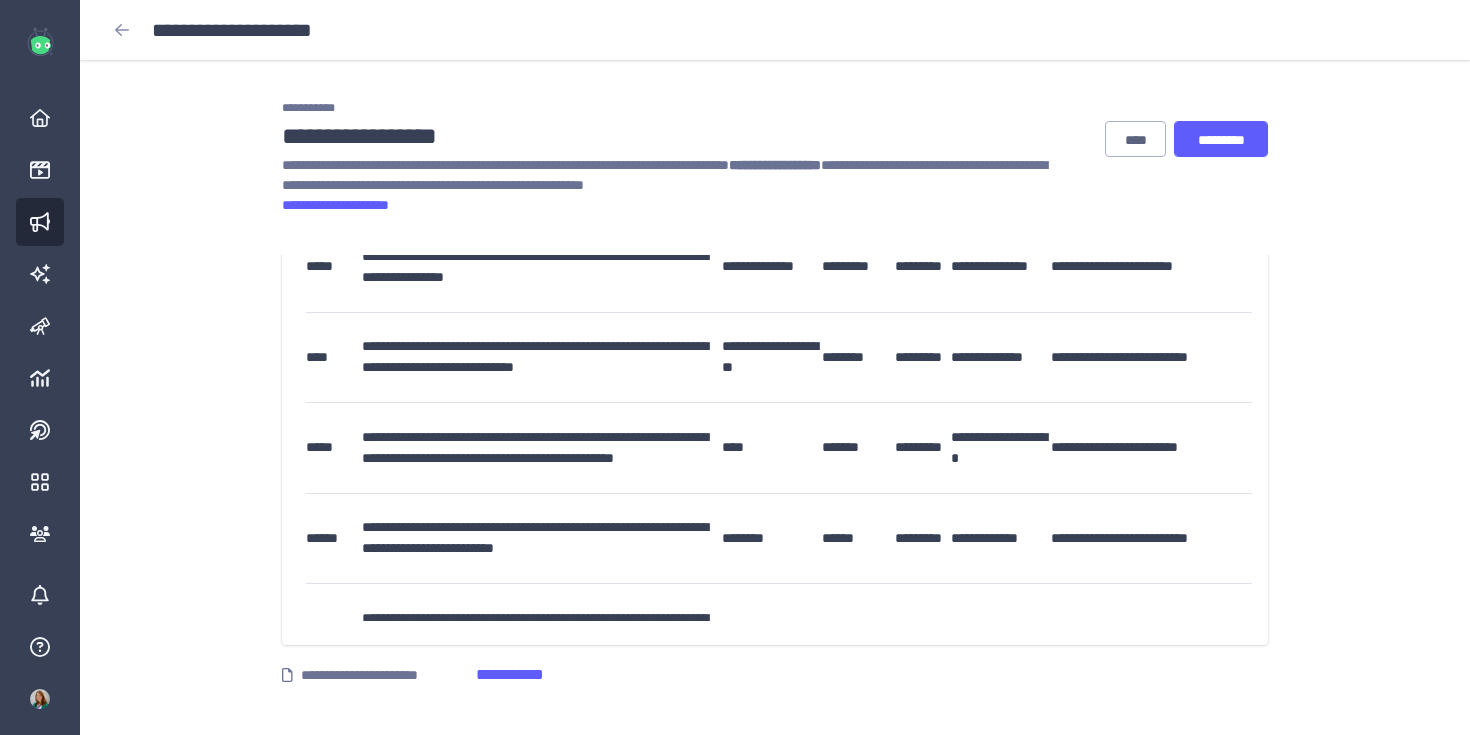 scroll, scrollTop: 0, scrollLeft: 0, axis: both 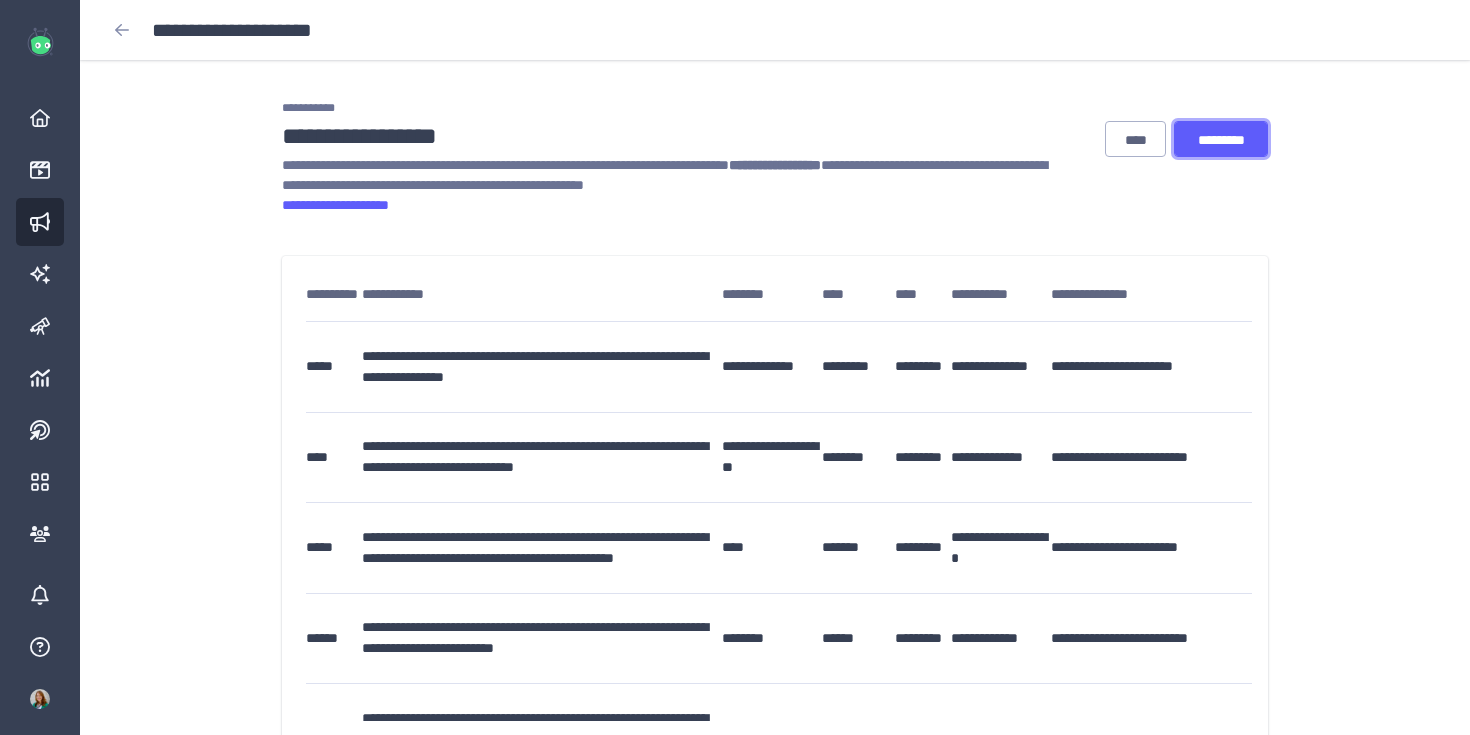 click on "•••••••••" at bounding box center [1221, 140] 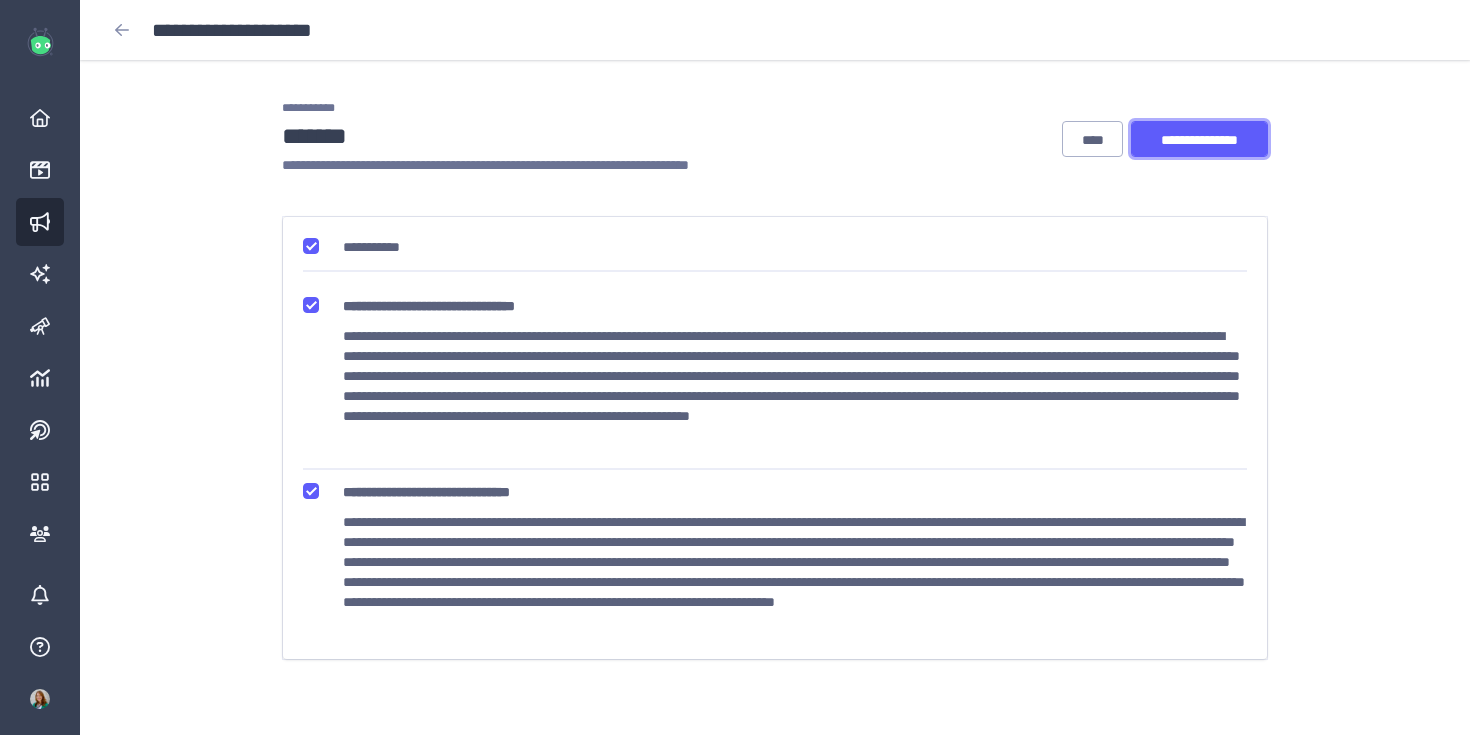 click on "•••••••••••••••" at bounding box center (1199, 140) 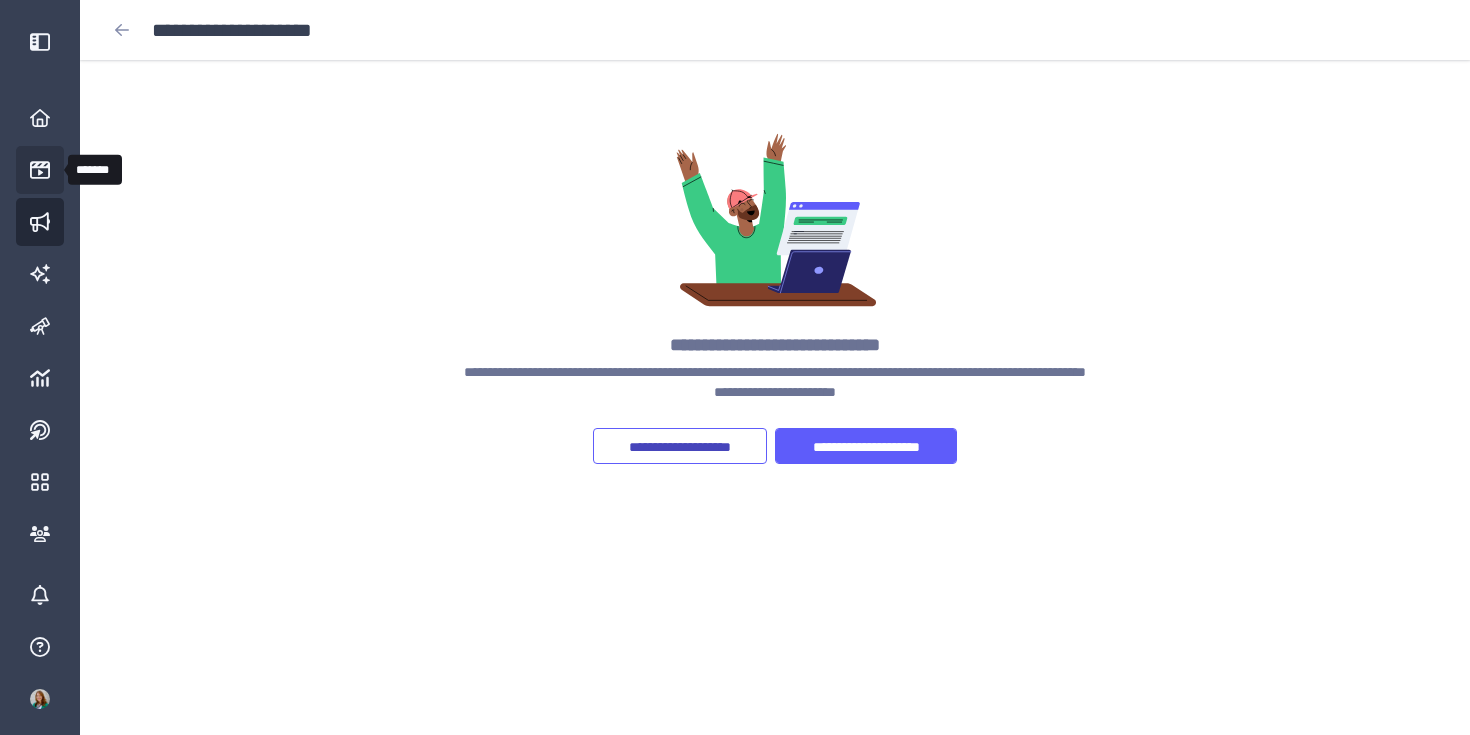 click at bounding box center (40, 170) 